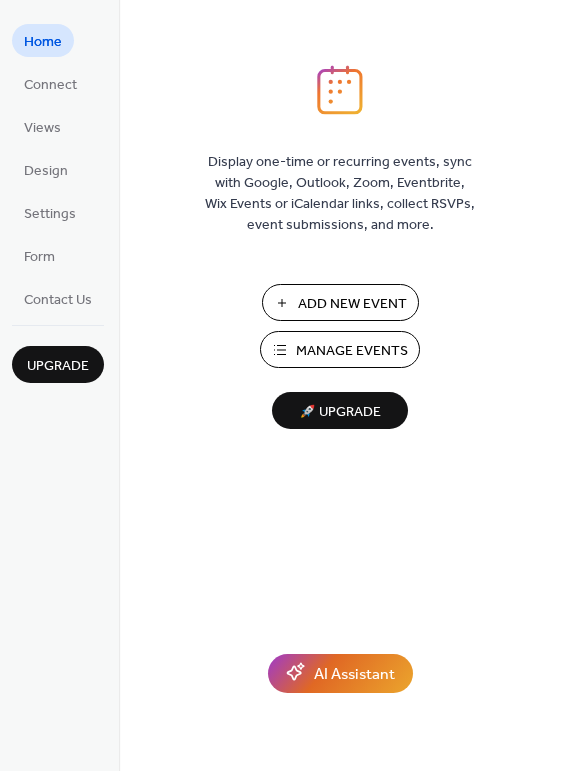 scroll, scrollTop: 0, scrollLeft: 0, axis: both 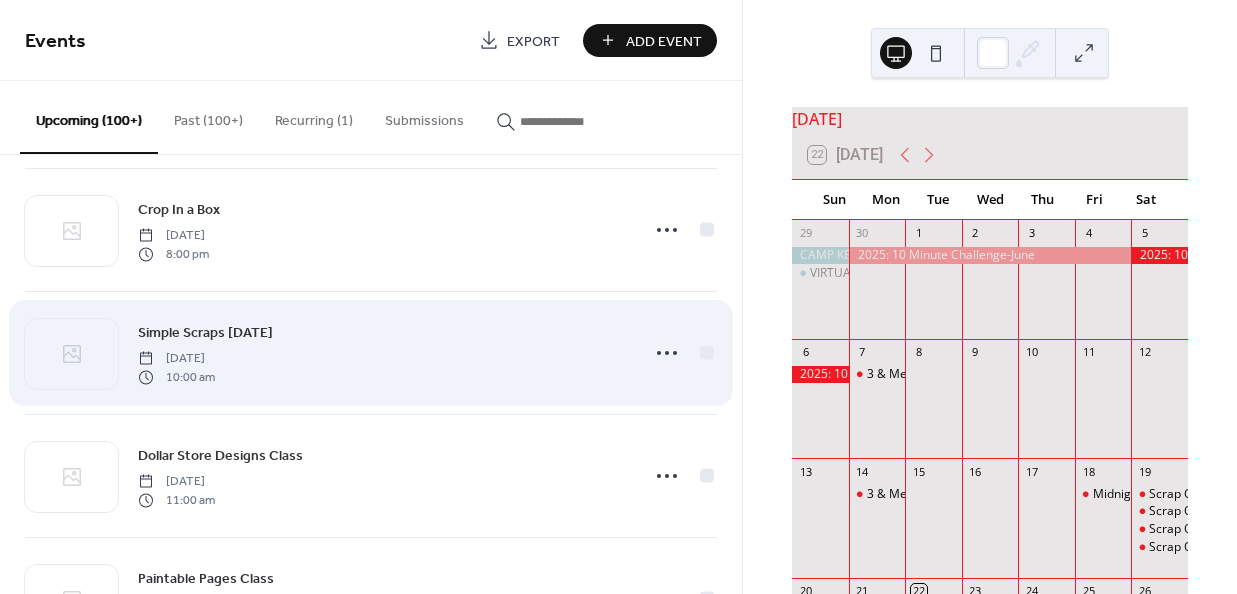 click on "Simple Scraps [DATE]" at bounding box center (205, 333) 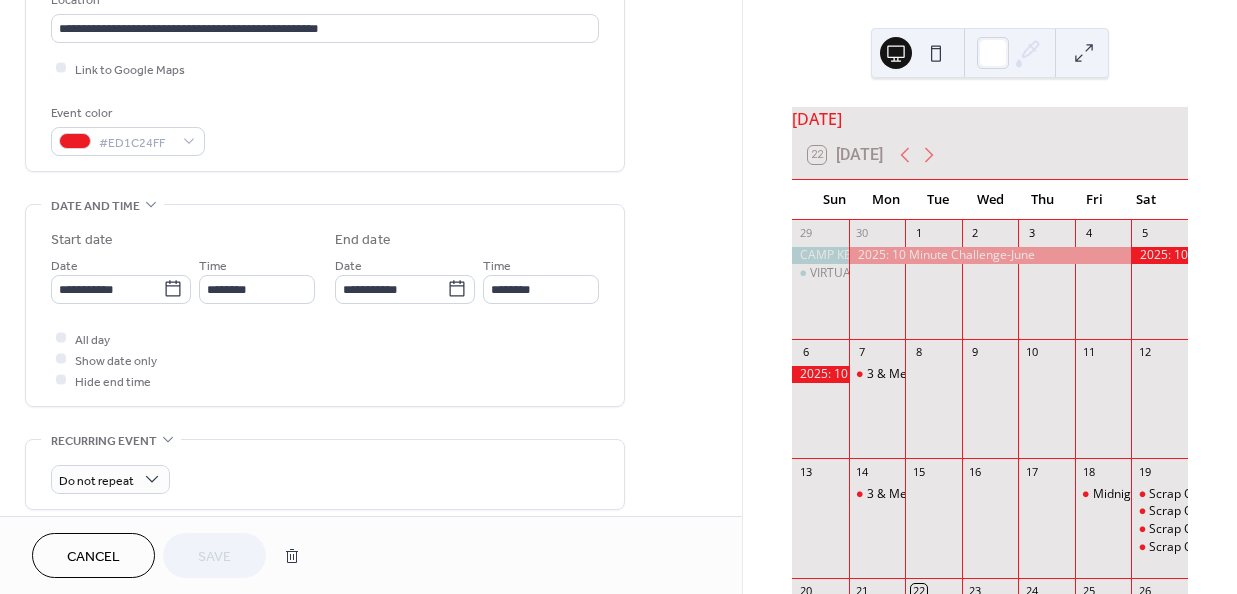 scroll, scrollTop: 456, scrollLeft: 0, axis: vertical 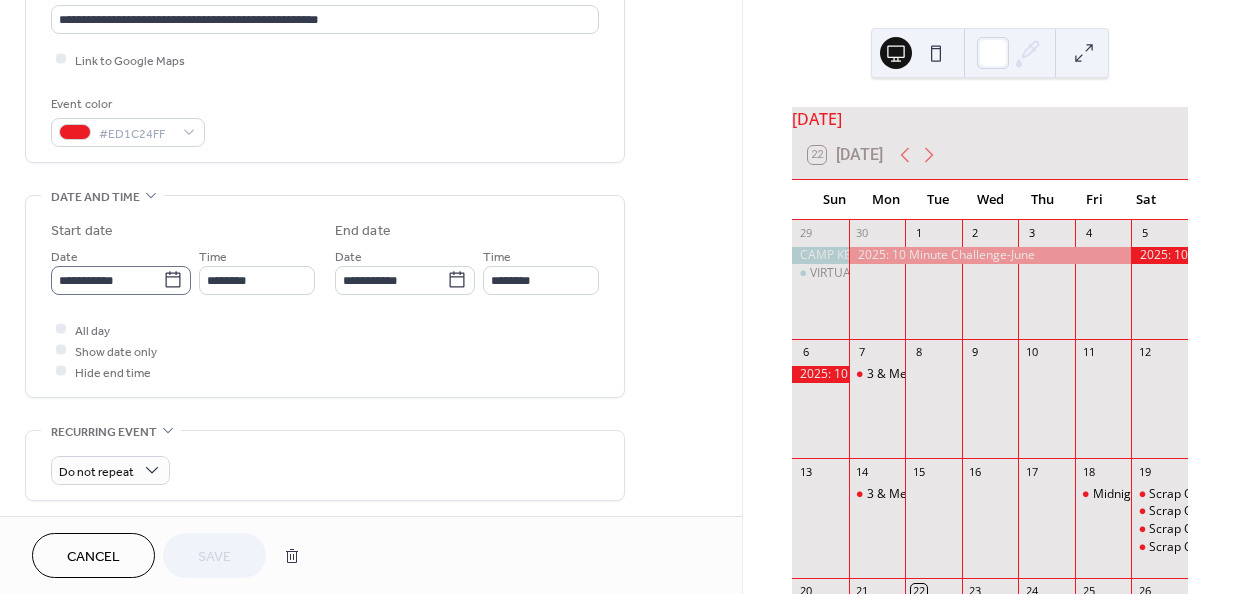 click 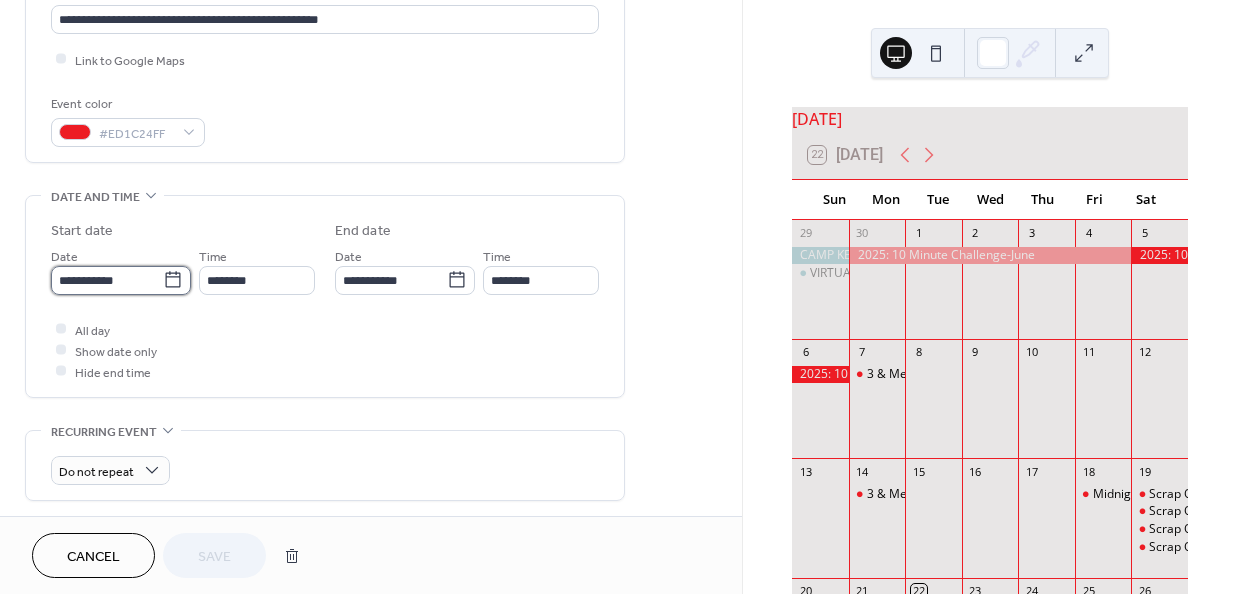 click on "**********" at bounding box center [107, 280] 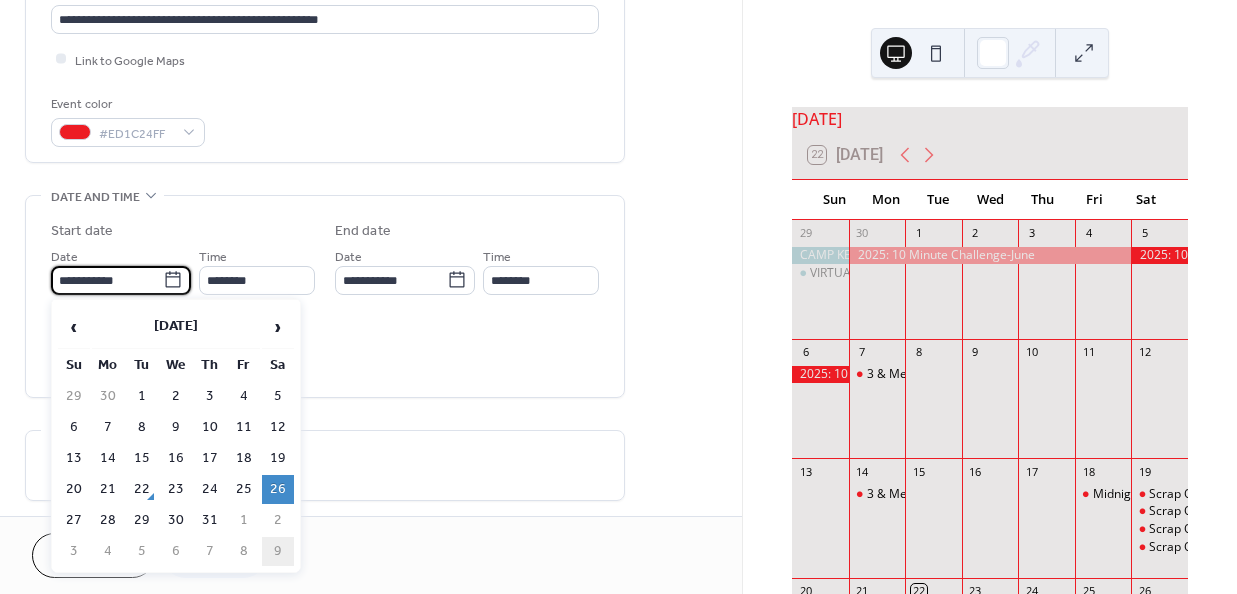 click on "9" at bounding box center [278, 551] 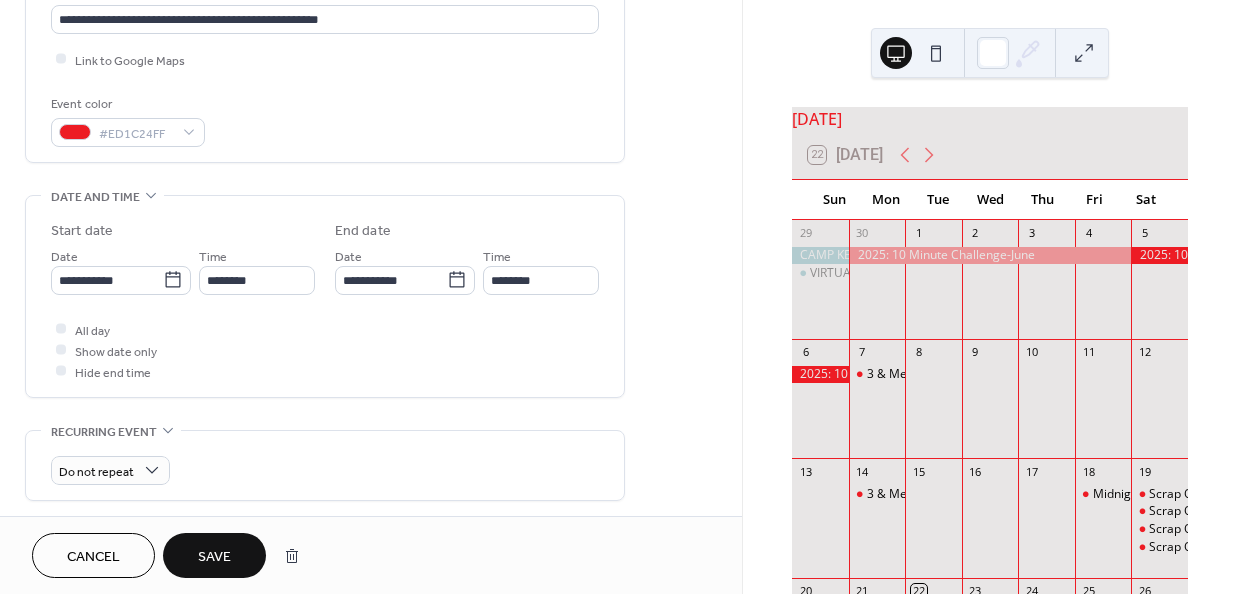 click on "Save" at bounding box center (214, 557) 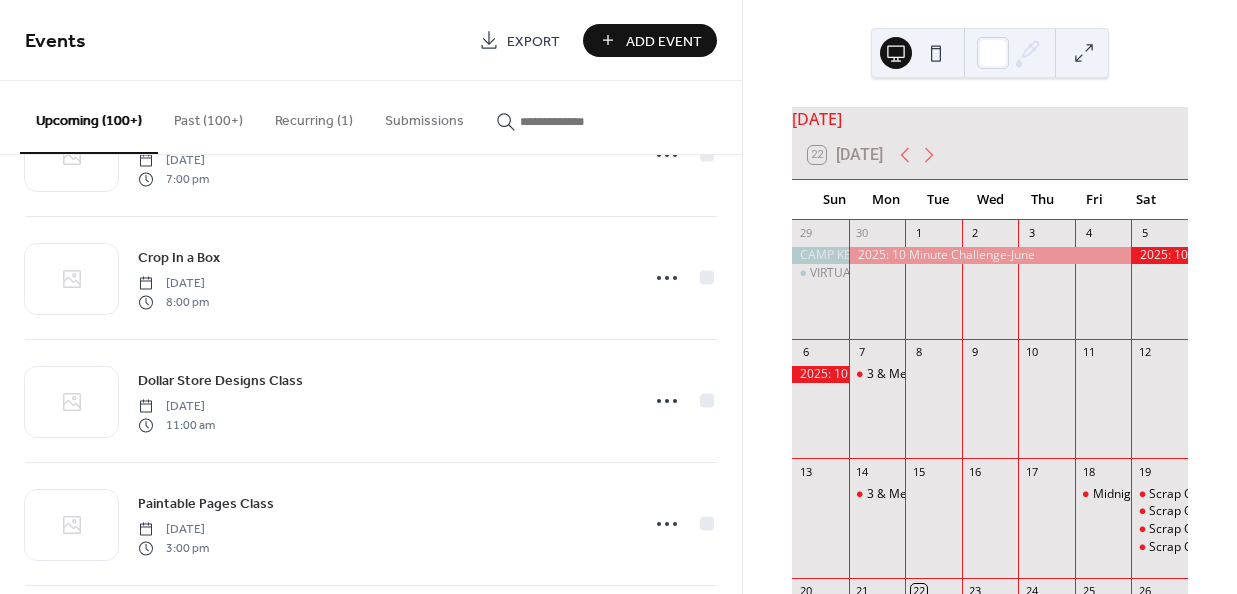 scroll, scrollTop: 480, scrollLeft: 0, axis: vertical 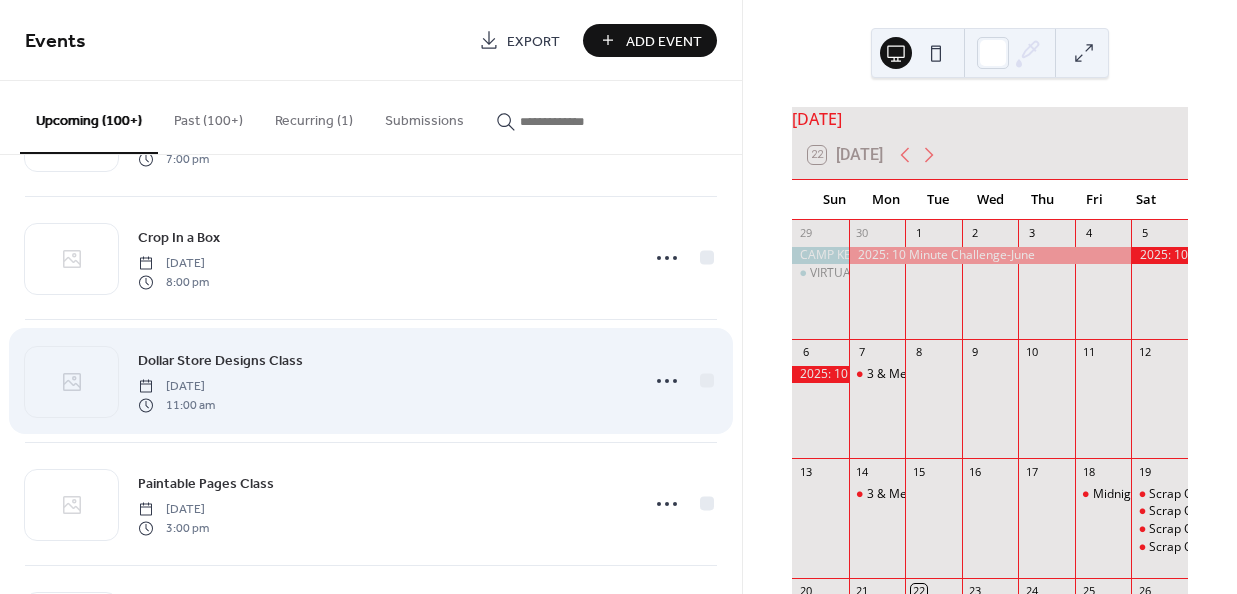 click on "Dollar Store Designs Class" at bounding box center (220, 361) 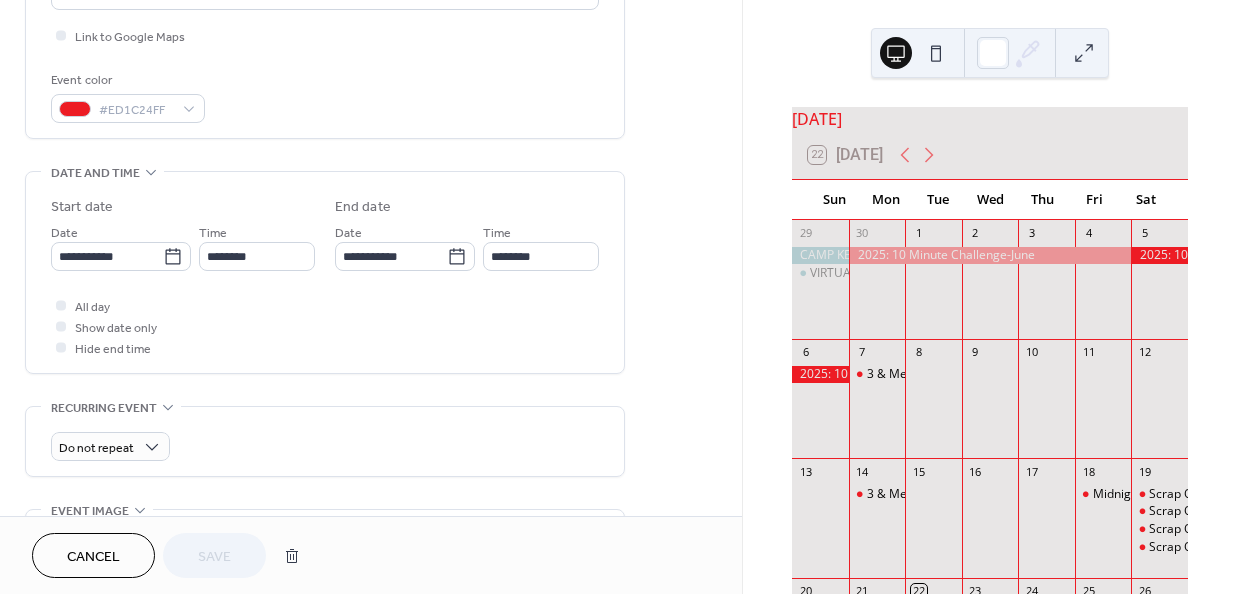 scroll, scrollTop: 531, scrollLeft: 0, axis: vertical 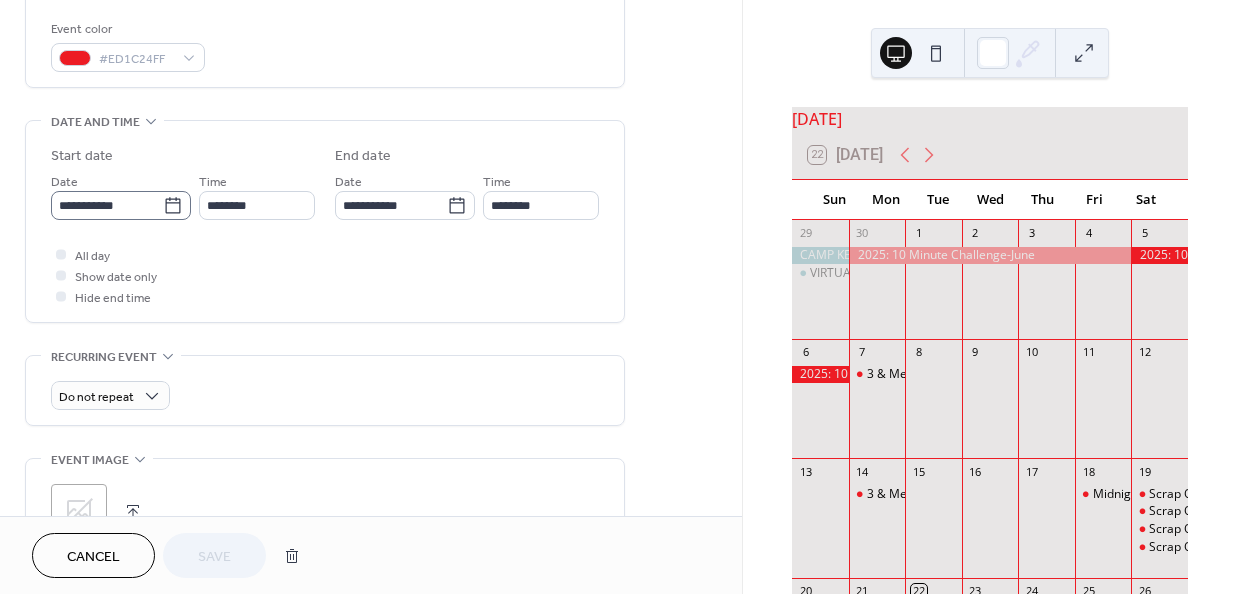 click 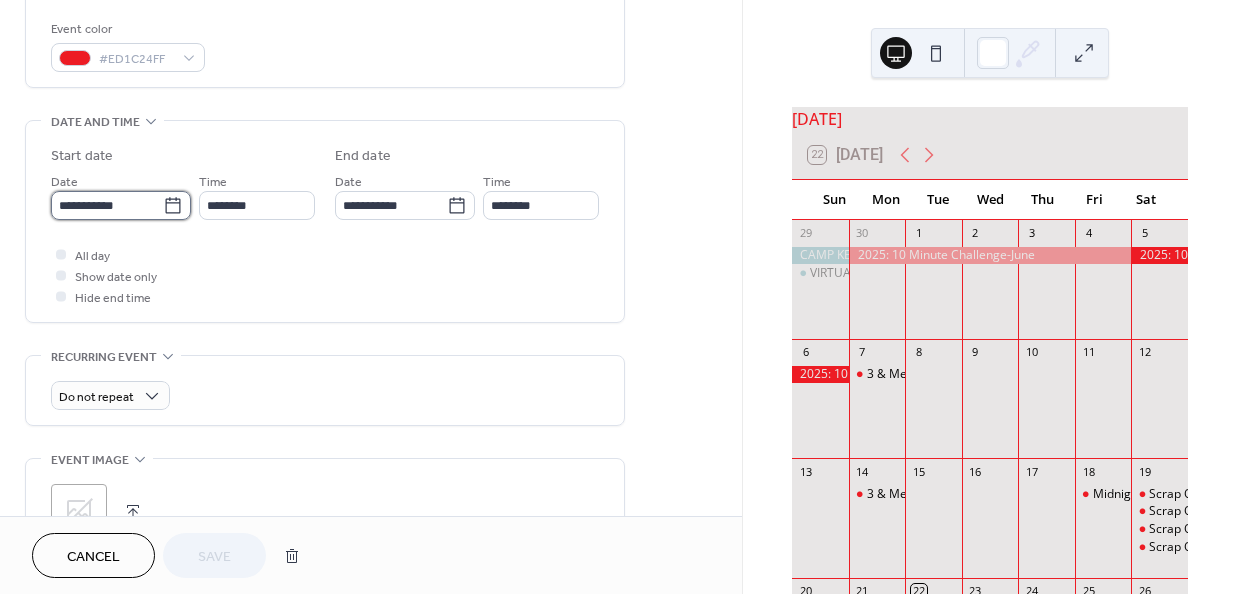 click on "**********" at bounding box center (107, 205) 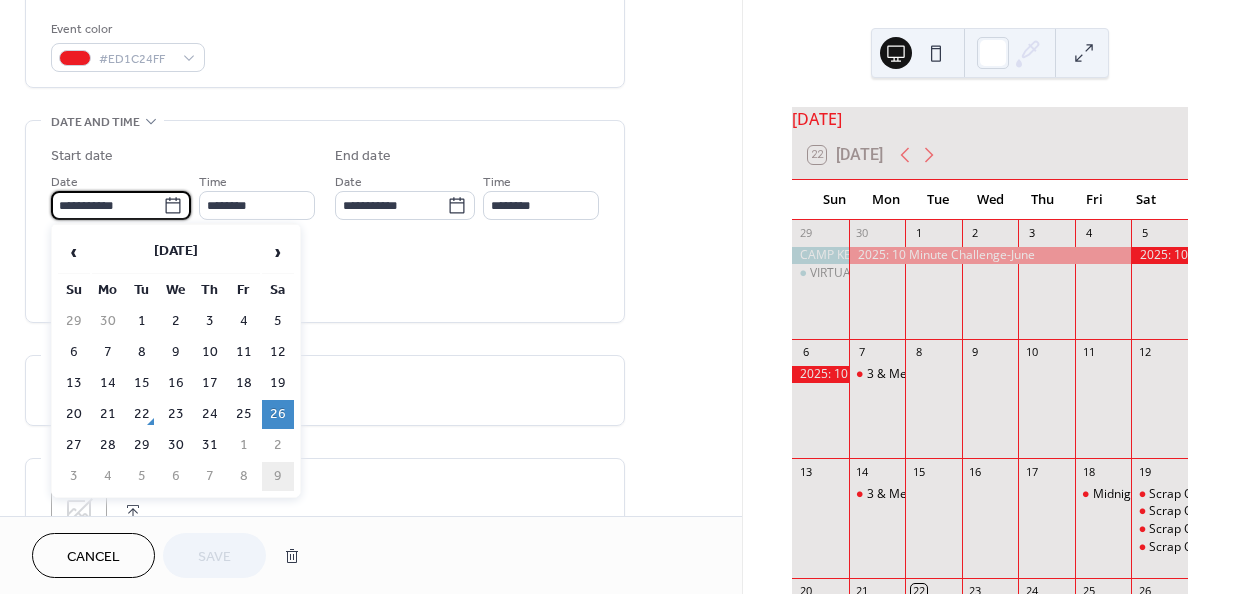 click on "9" at bounding box center [278, 476] 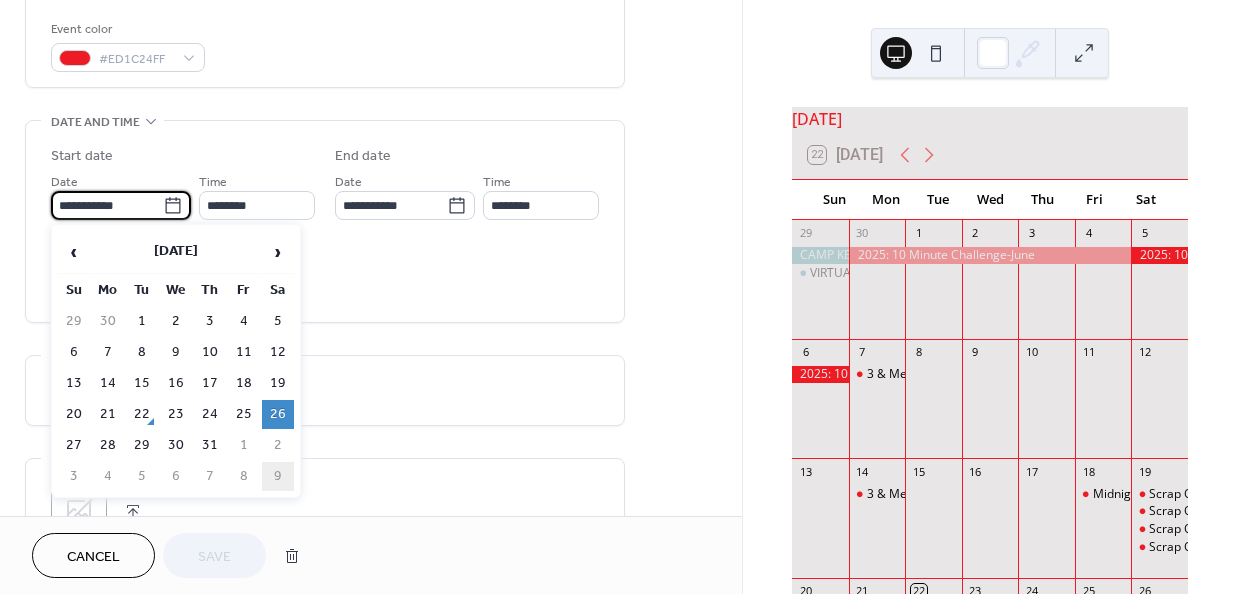 type on "**********" 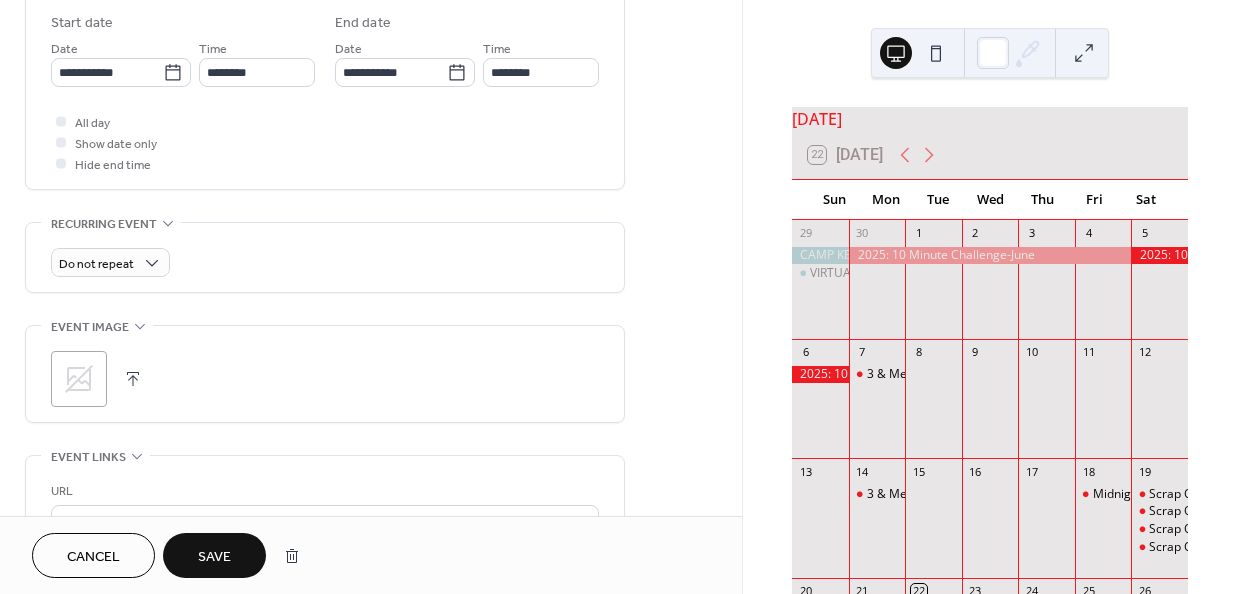 scroll, scrollTop: 753, scrollLeft: 0, axis: vertical 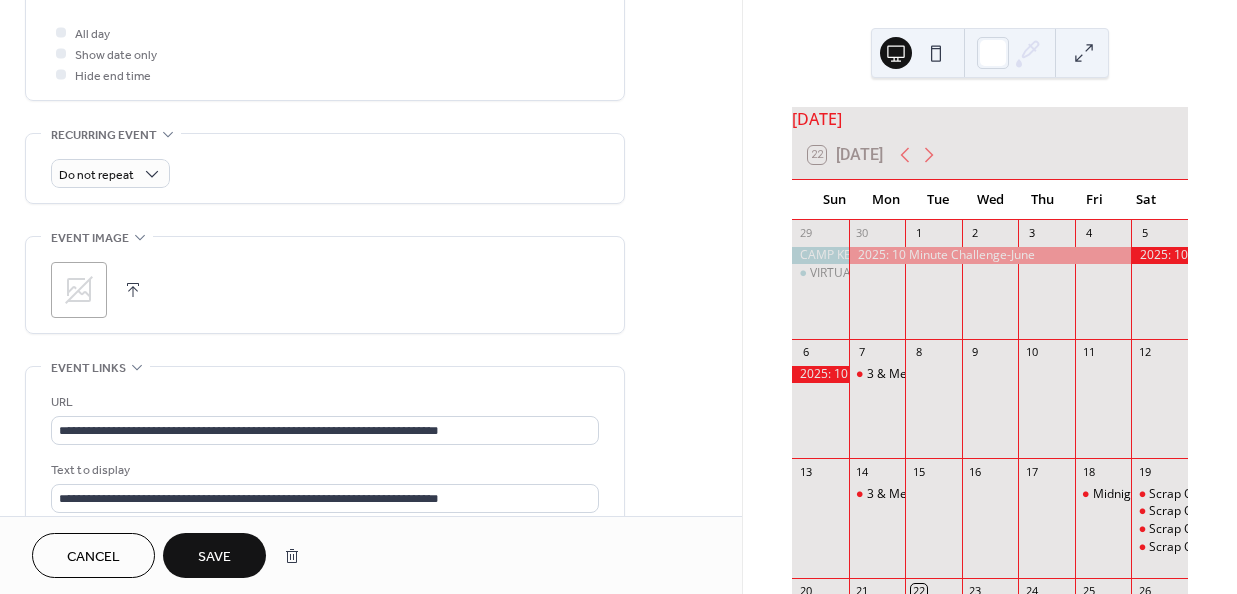 click on "Save" at bounding box center (214, 557) 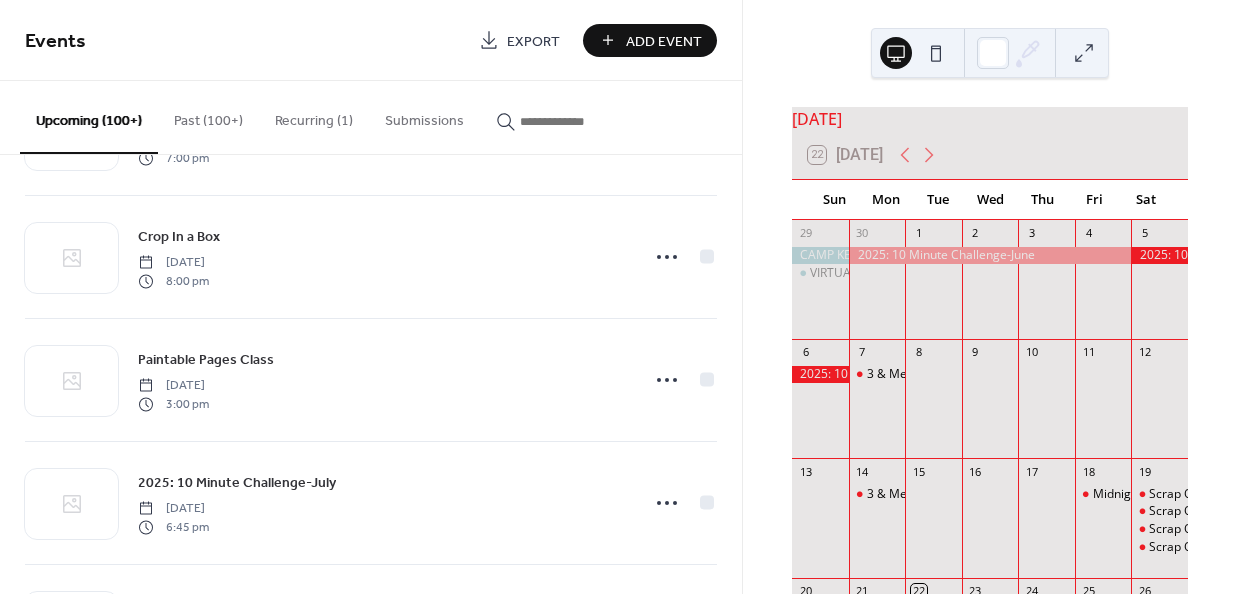 scroll, scrollTop: 502, scrollLeft: 0, axis: vertical 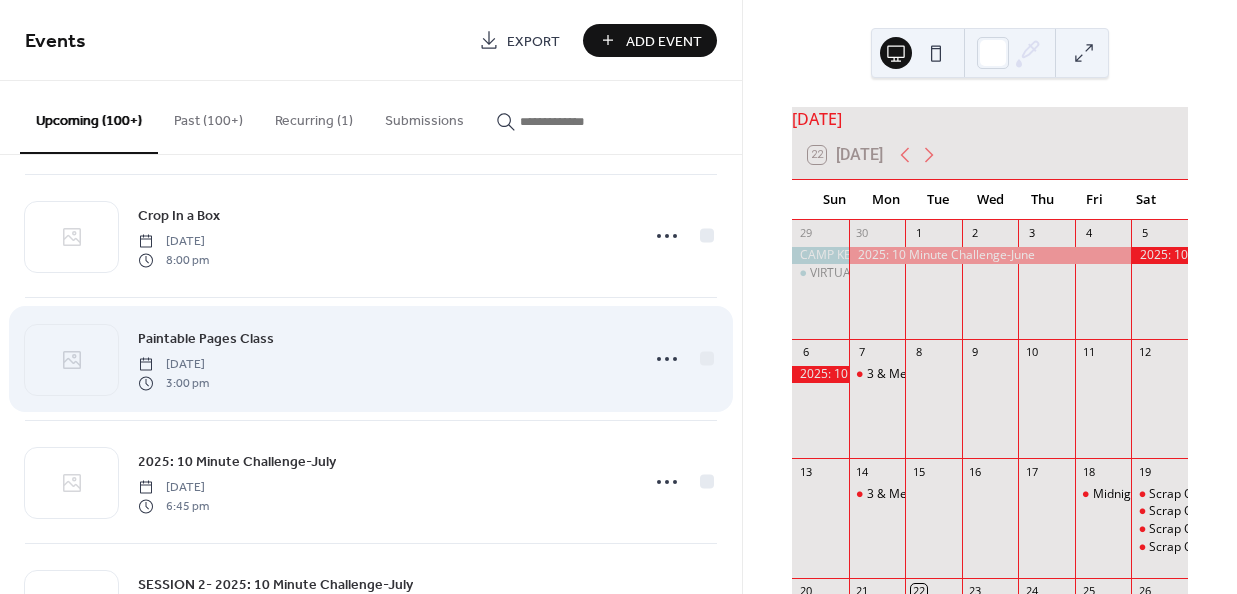 click on "Paintable Pages Class" at bounding box center (206, 339) 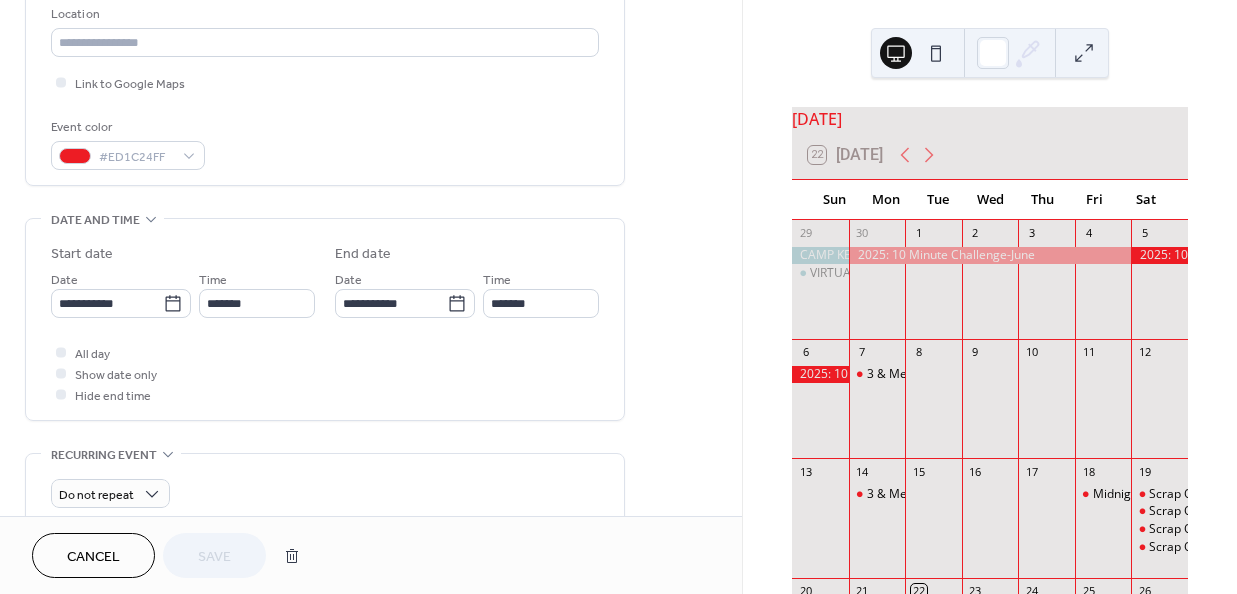 scroll, scrollTop: 468, scrollLeft: 0, axis: vertical 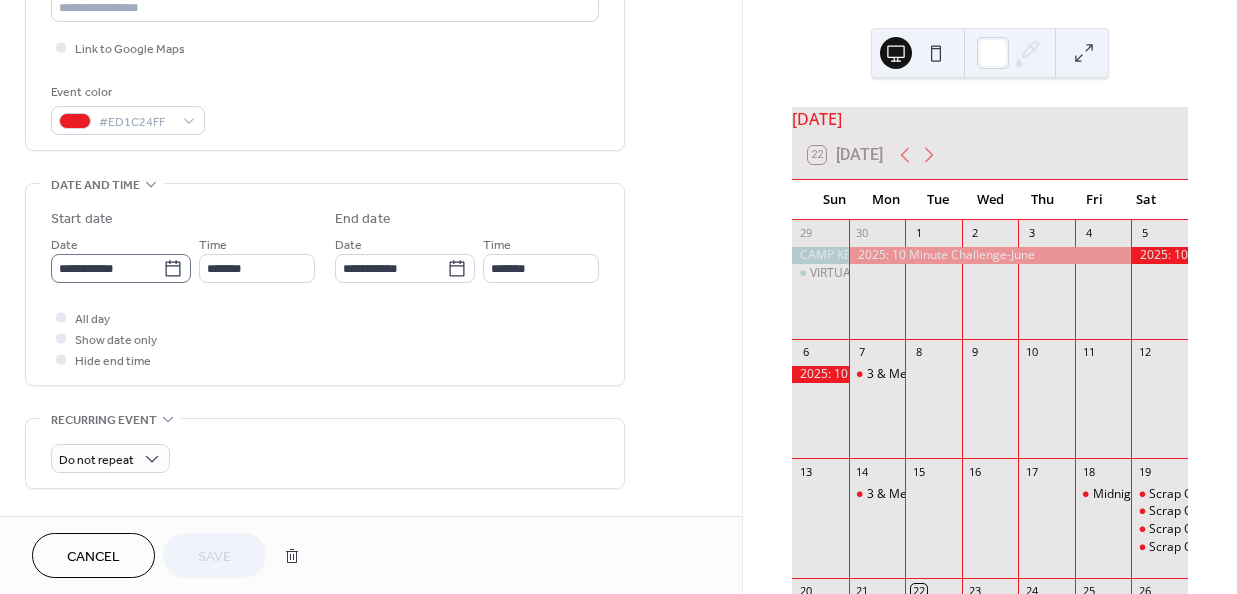 click 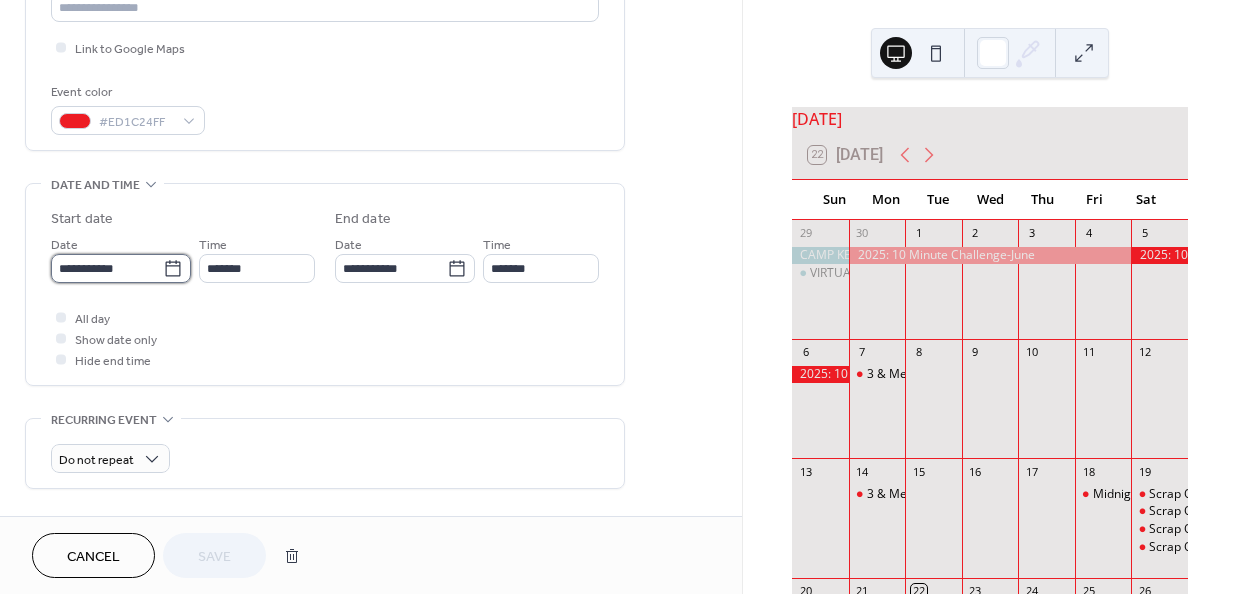 click on "**********" at bounding box center [107, 268] 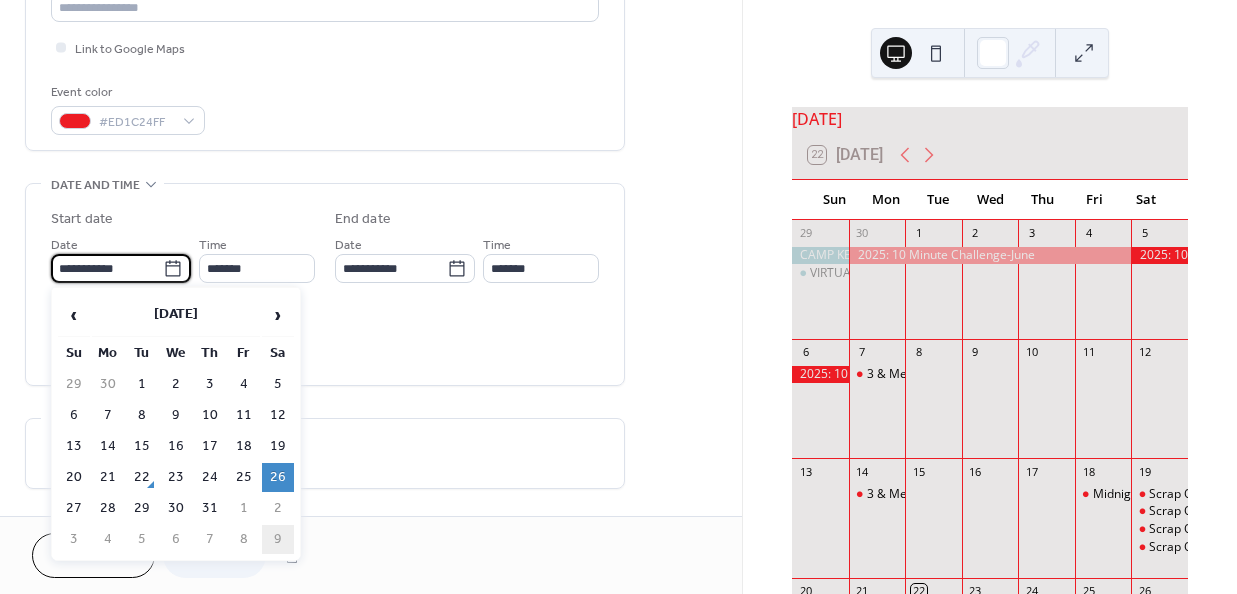 click on "9" at bounding box center (278, 539) 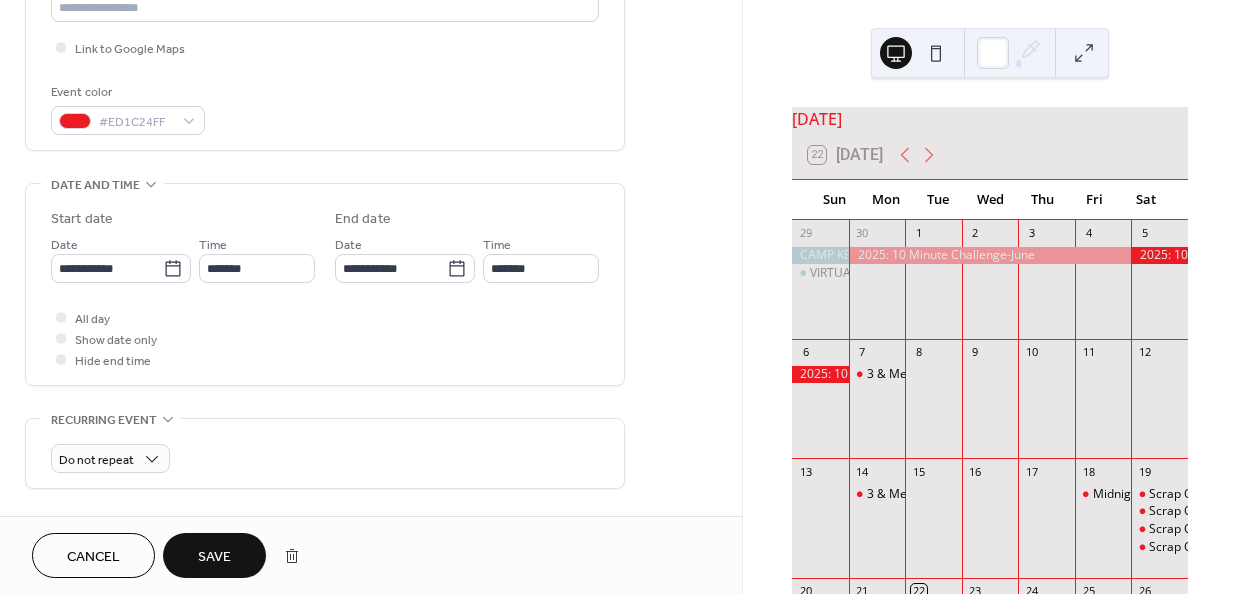 click on "Save" at bounding box center (214, 557) 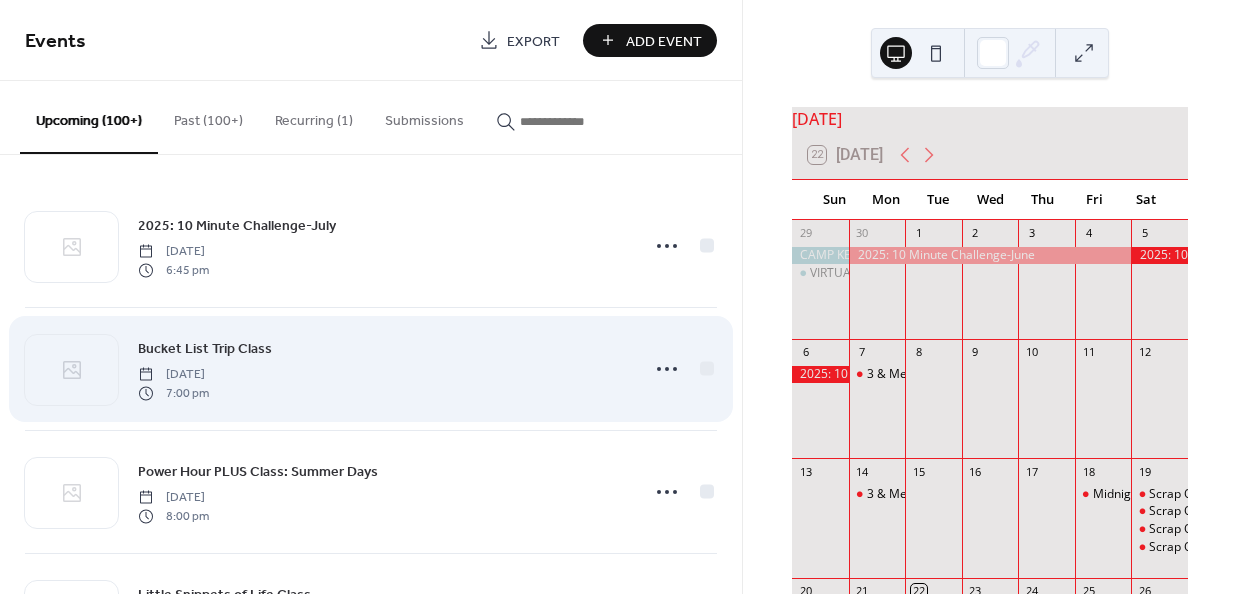 click on "Bucket List Trip Class" at bounding box center [205, 349] 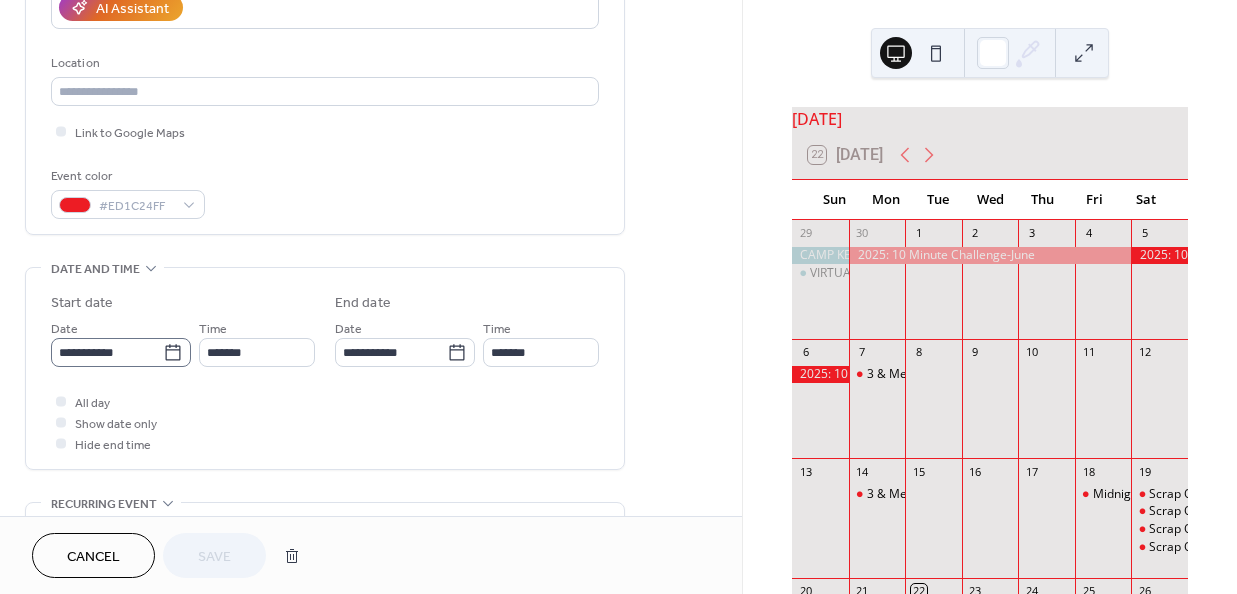 scroll, scrollTop: 385, scrollLeft: 0, axis: vertical 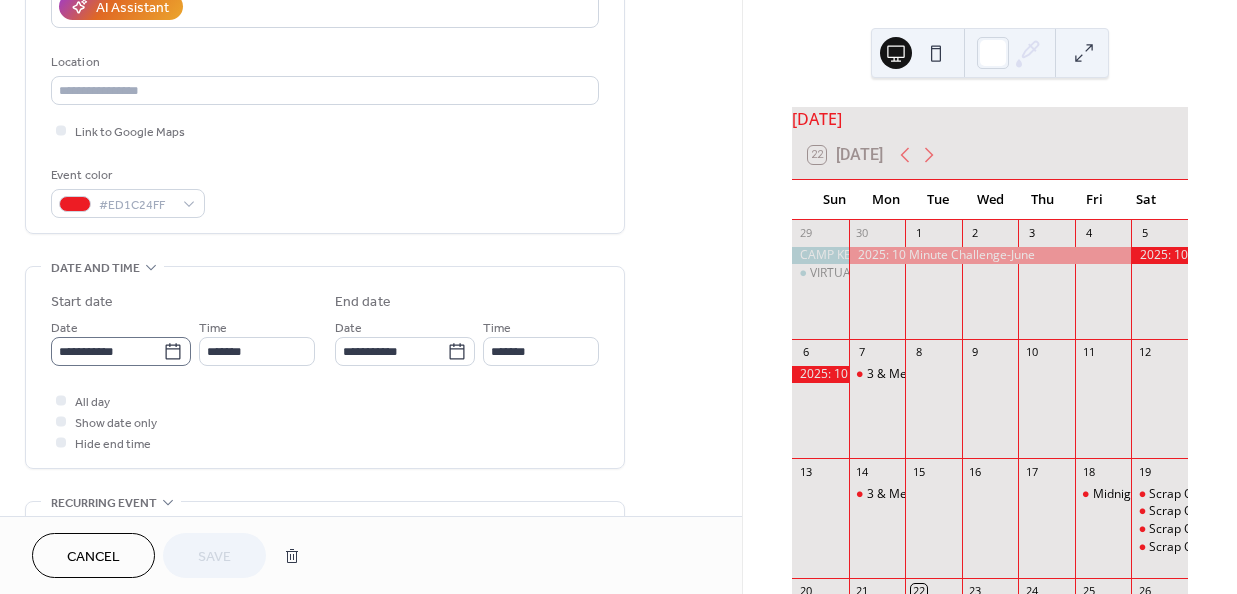 click 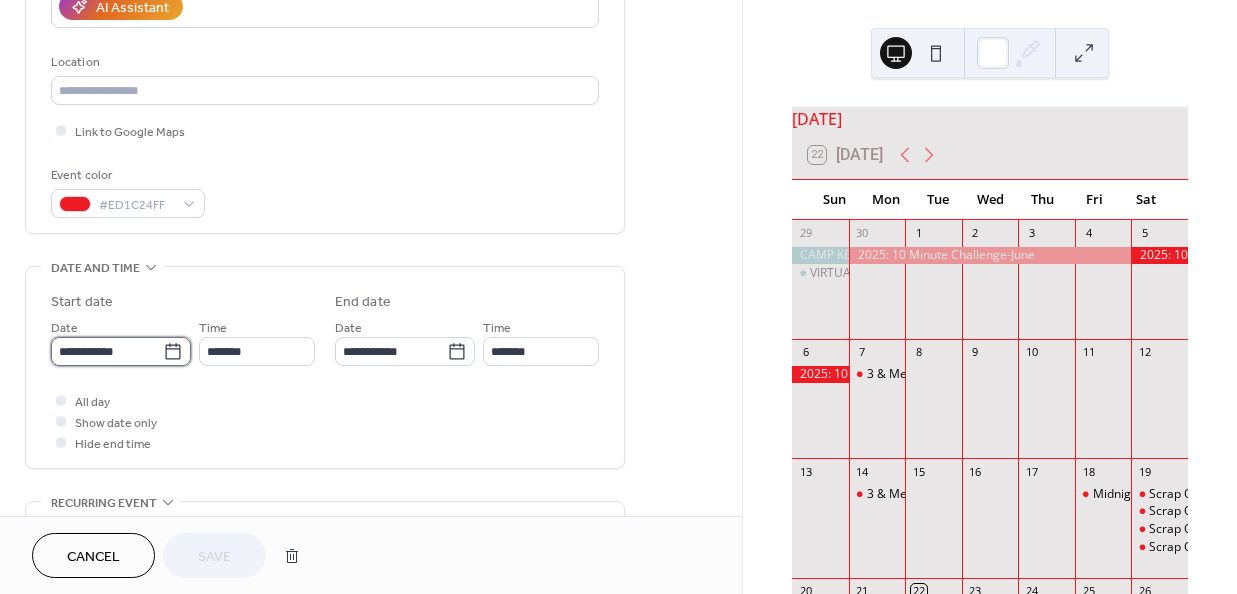 click on "**********" at bounding box center [107, 351] 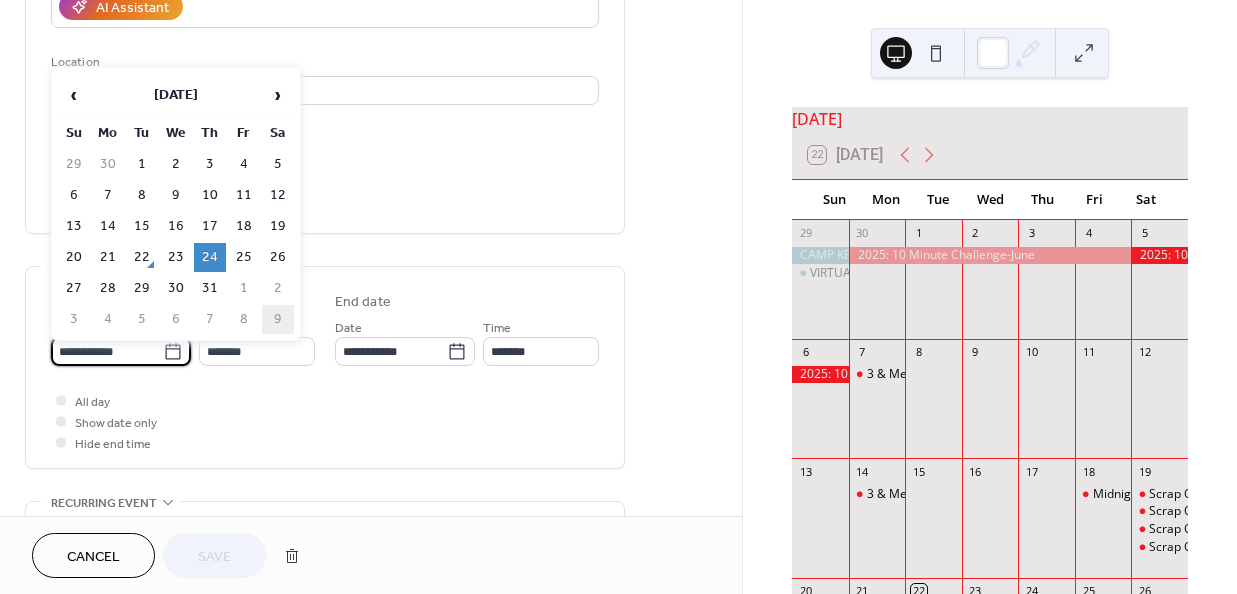 click on "9" at bounding box center [278, 319] 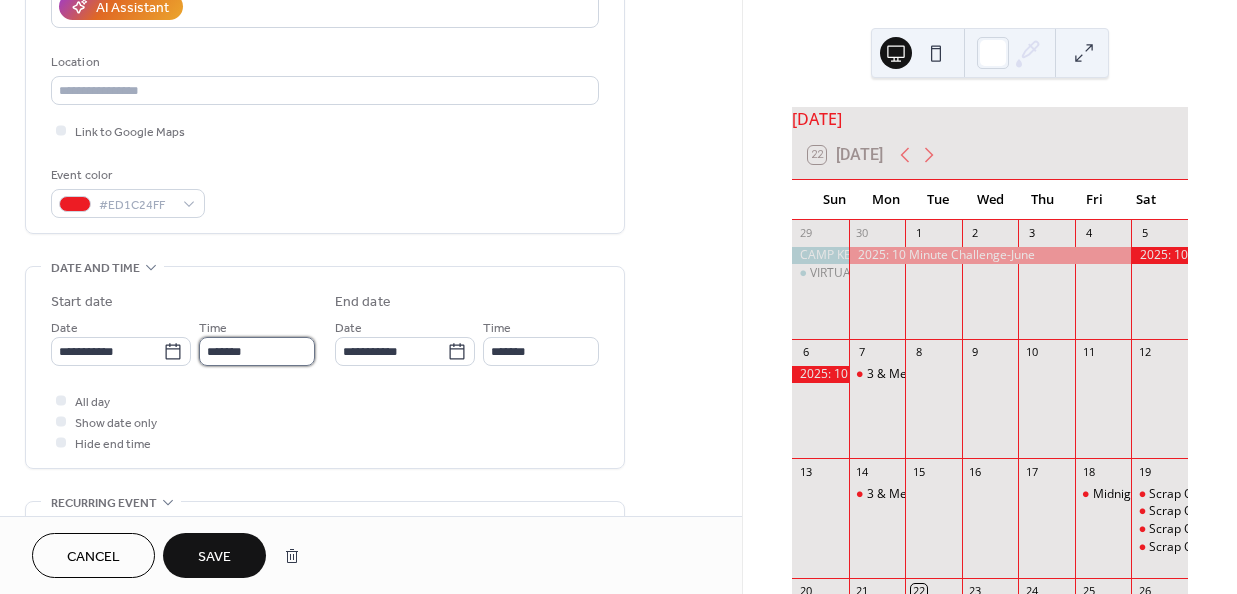 click on "*******" at bounding box center (257, 351) 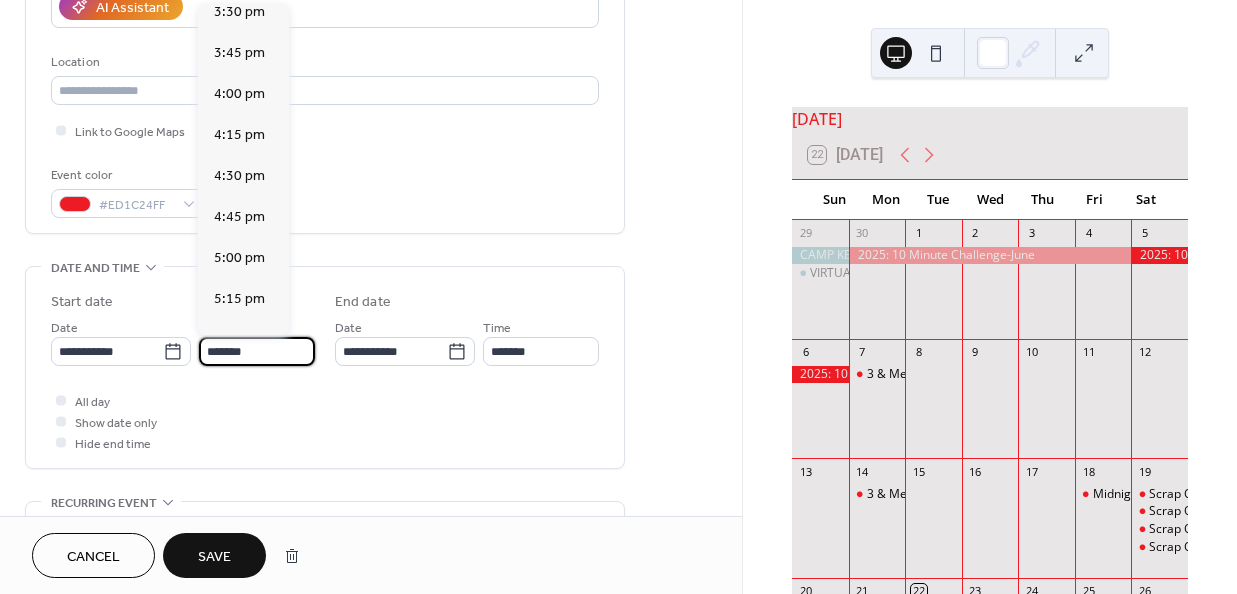 scroll, scrollTop: 2548, scrollLeft: 0, axis: vertical 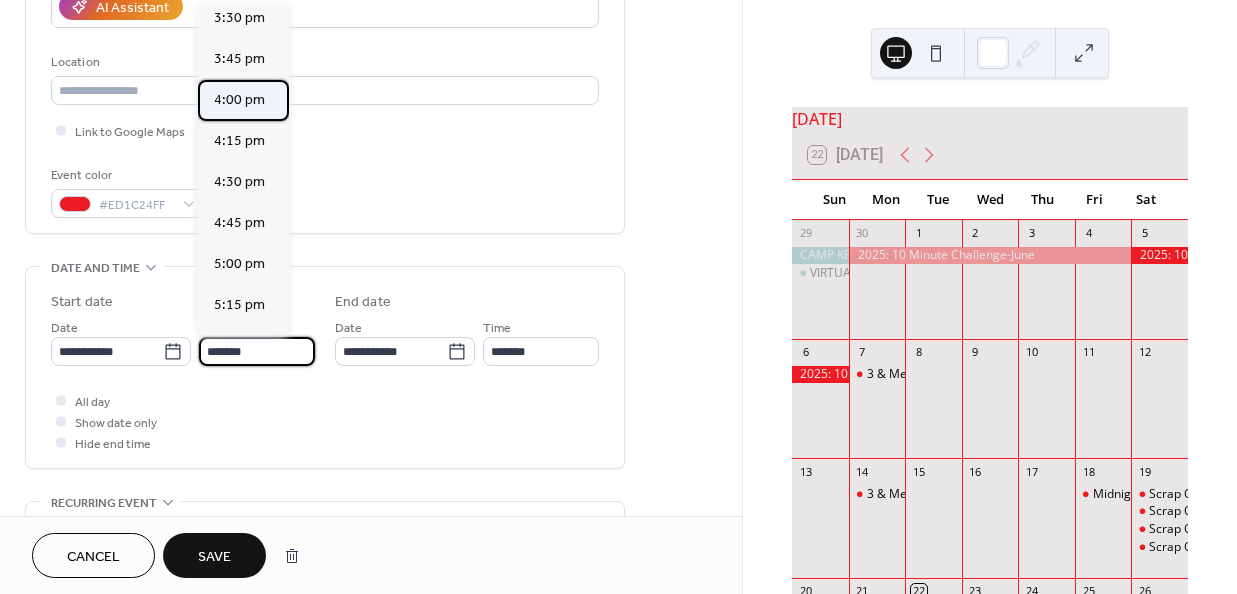 click on "4:00 pm" at bounding box center [239, 100] 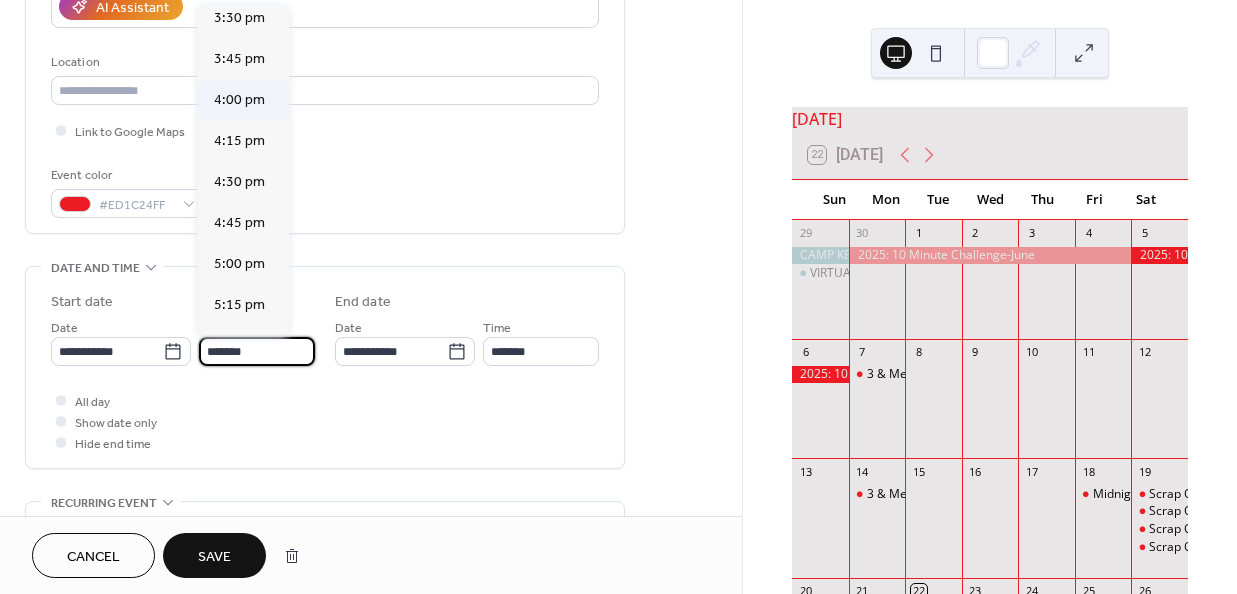 type on "*******" 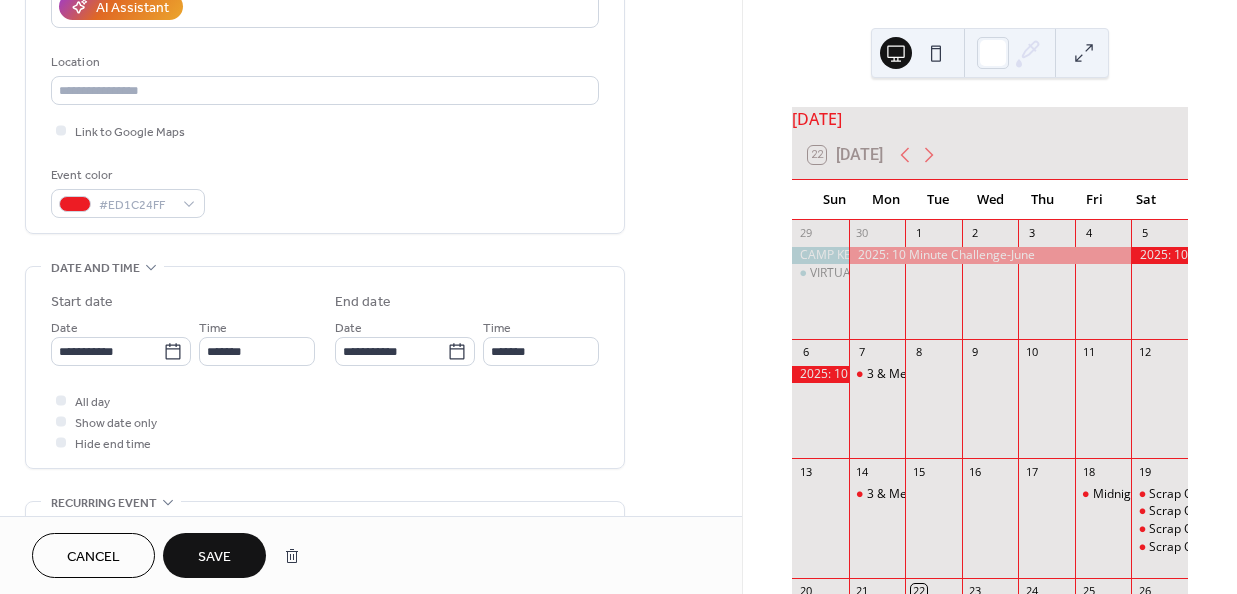 click on "Save" at bounding box center (214, 557) 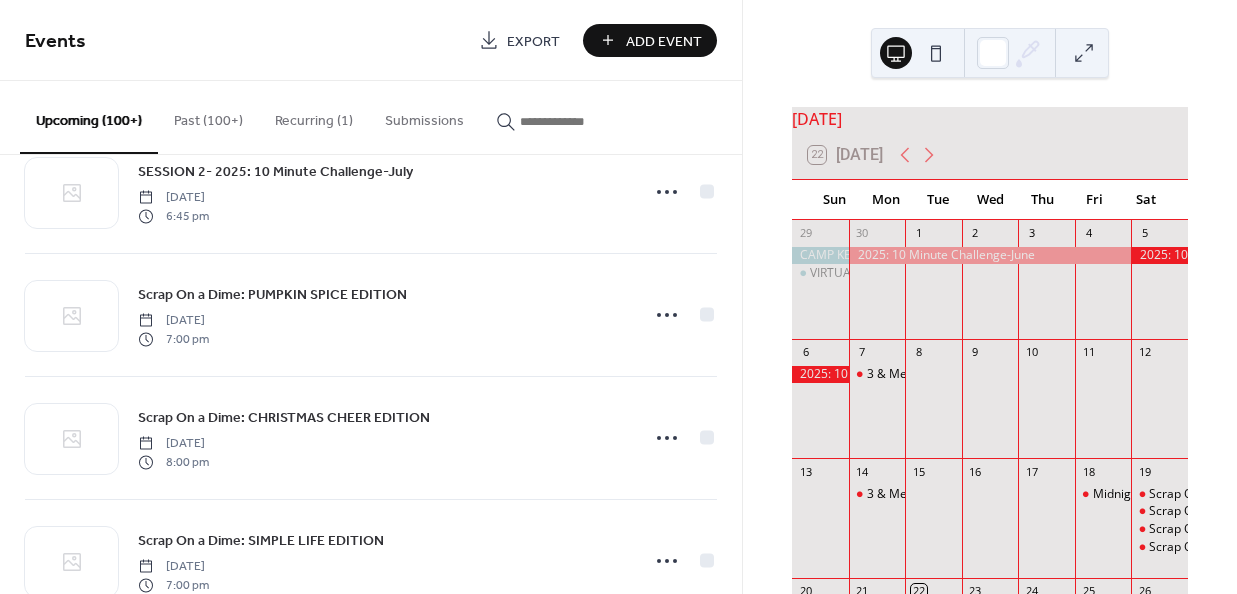 scroll, scrollTop: 670, scrollLeft: 0, axis: vertical 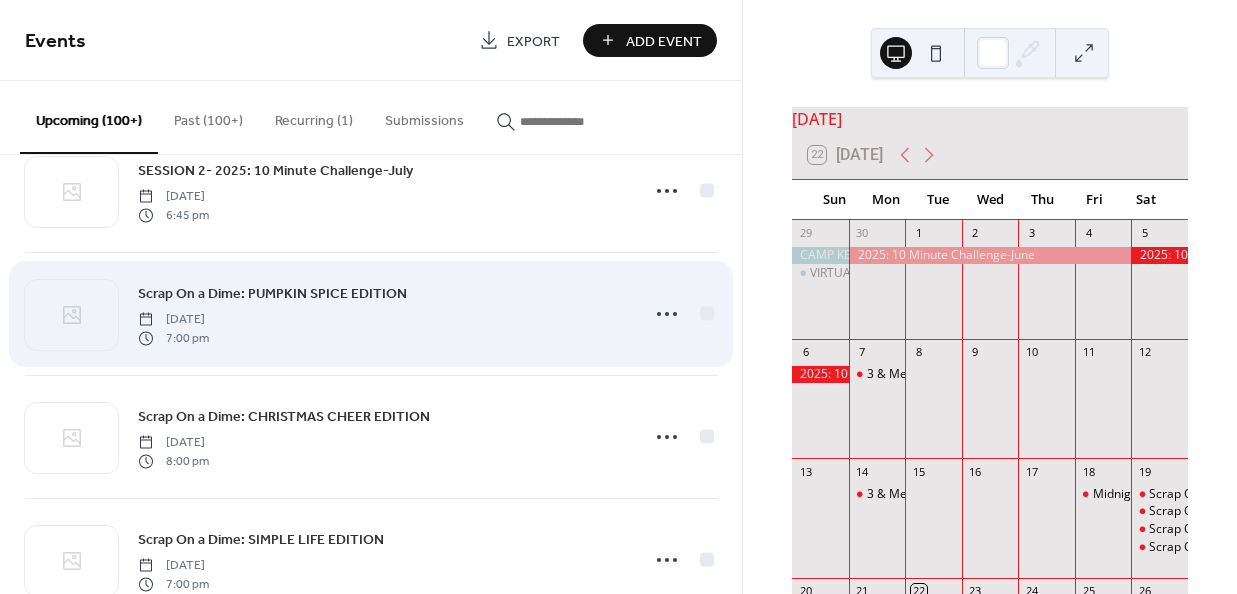 click on "Scrap On a Dime:  PUMPKIN SPICE EDITION" at bounding box center [272, 294] 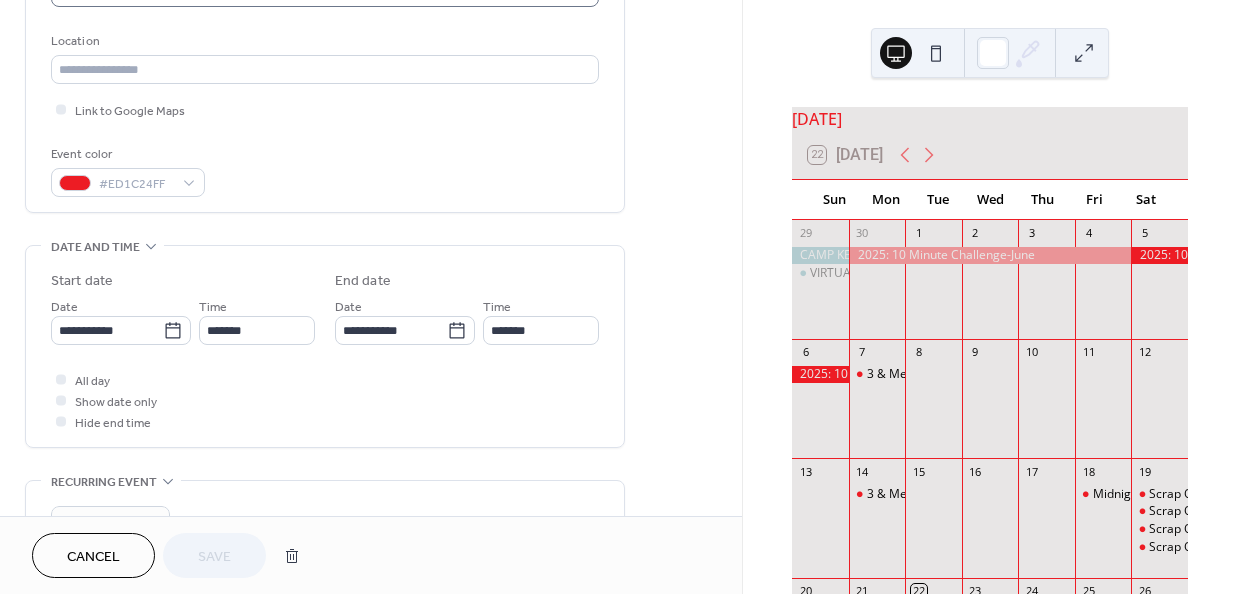 scroll, scrollTop: 429, scrollLeft: 0, axis: vertical 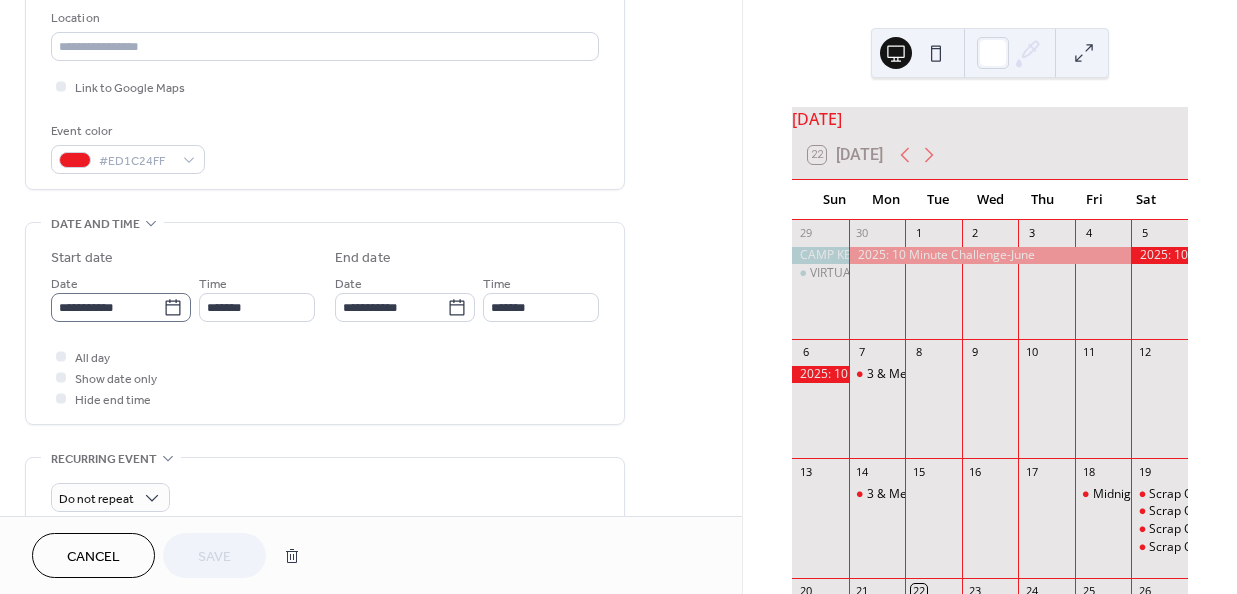 click 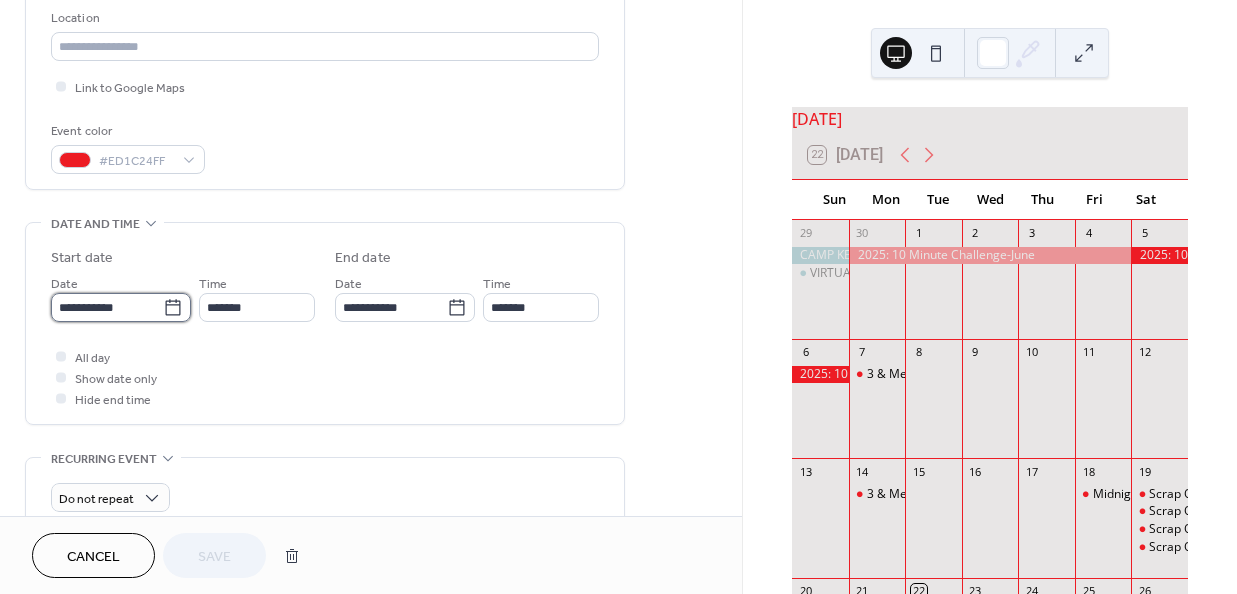 click on "**********" at bounding box center [107, 307] 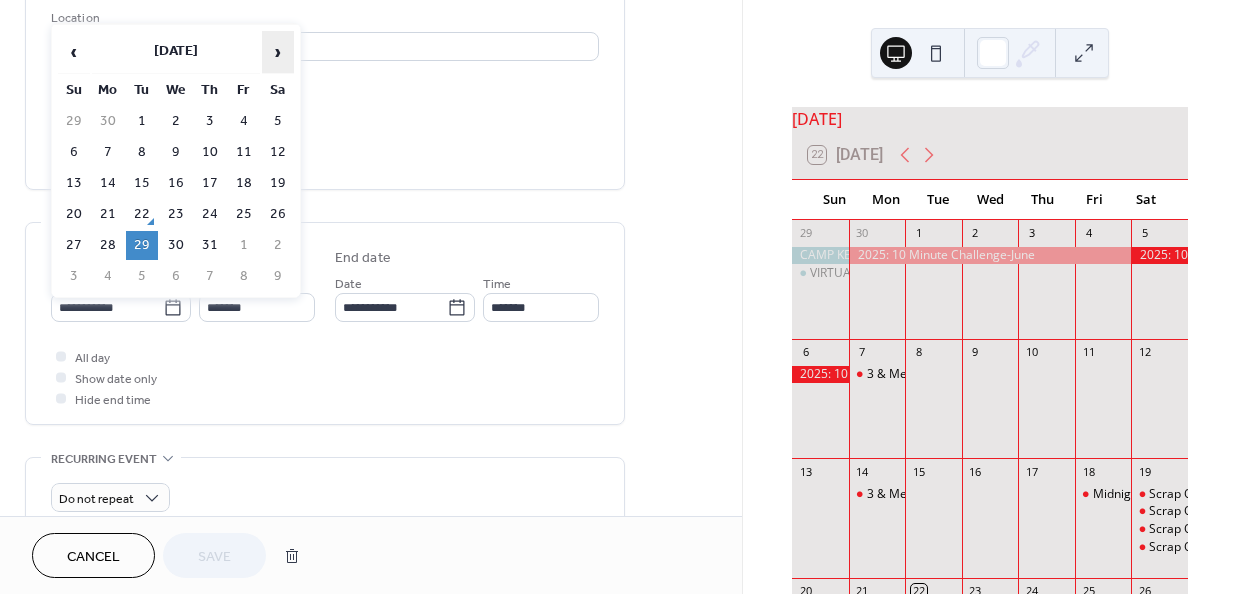 click on "›" at bounding box center [278, 52] 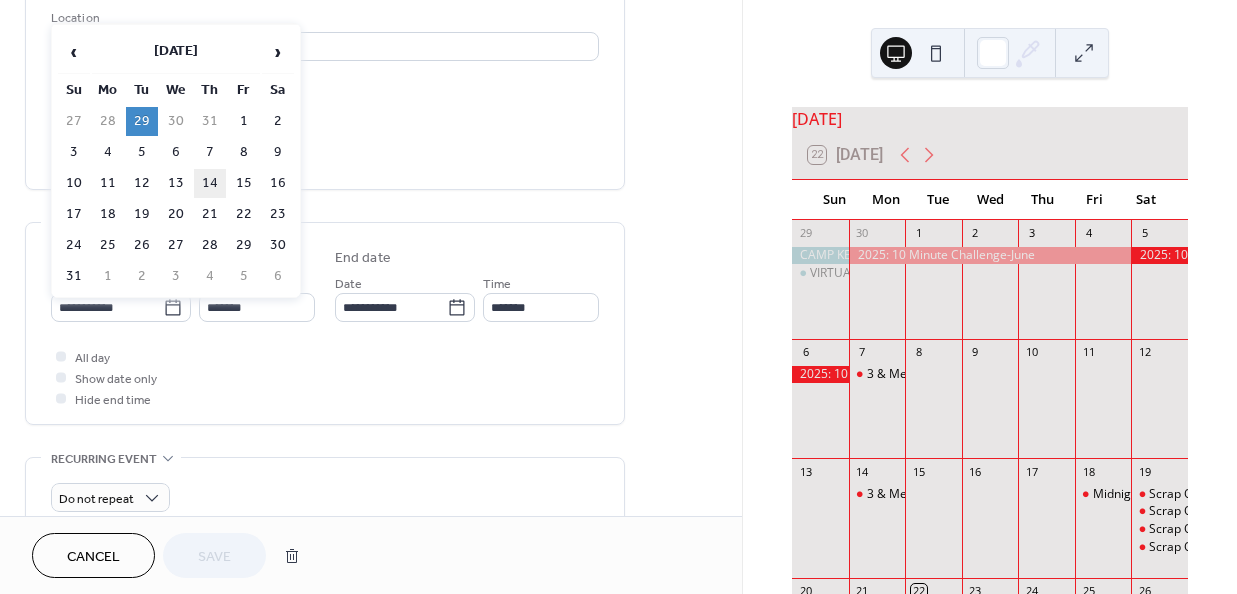 click on "14" at bounding box center [210, 183] 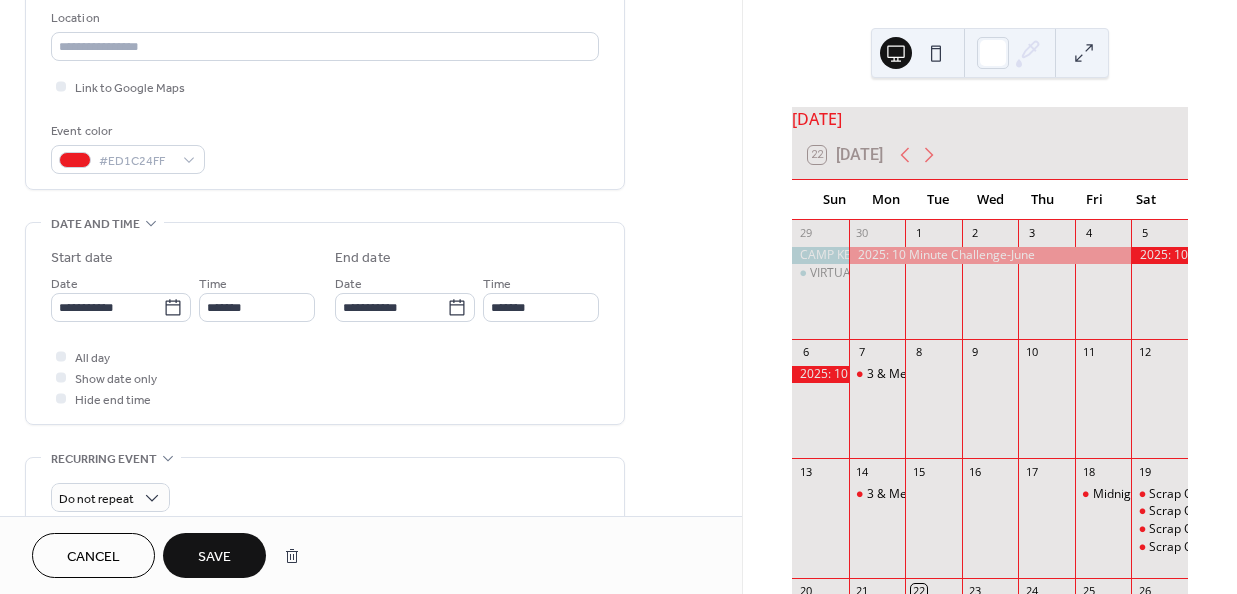 click on "Save" at bounding box center [214, 557] 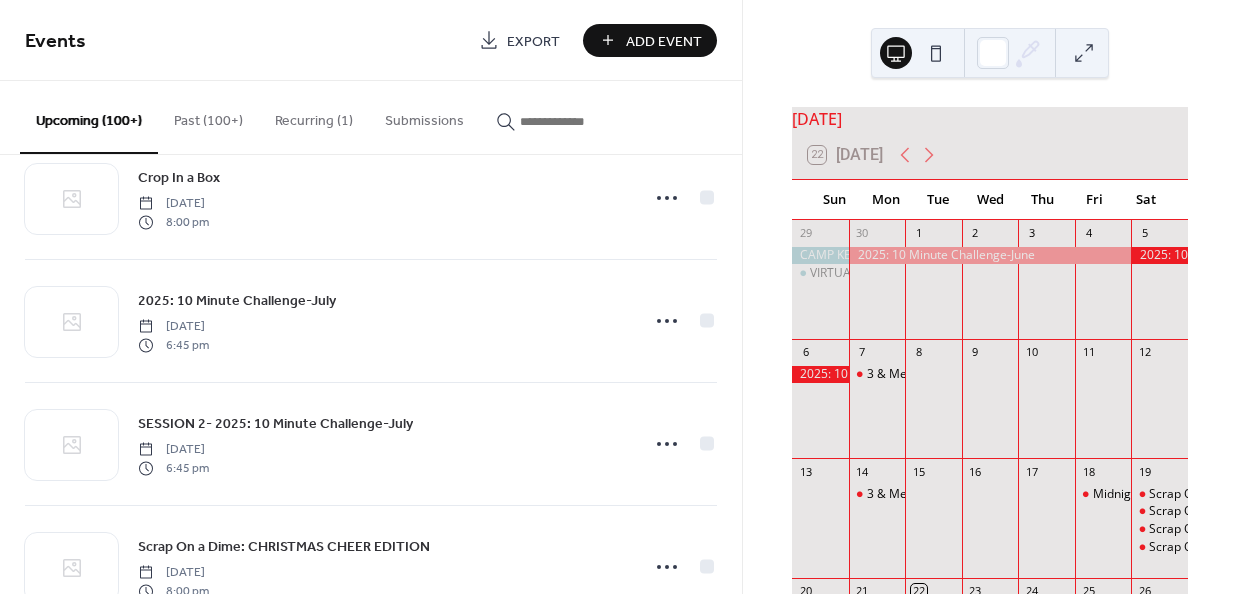 scroll, scrollTop: 459, scrollLeft: 0, axis: vertical 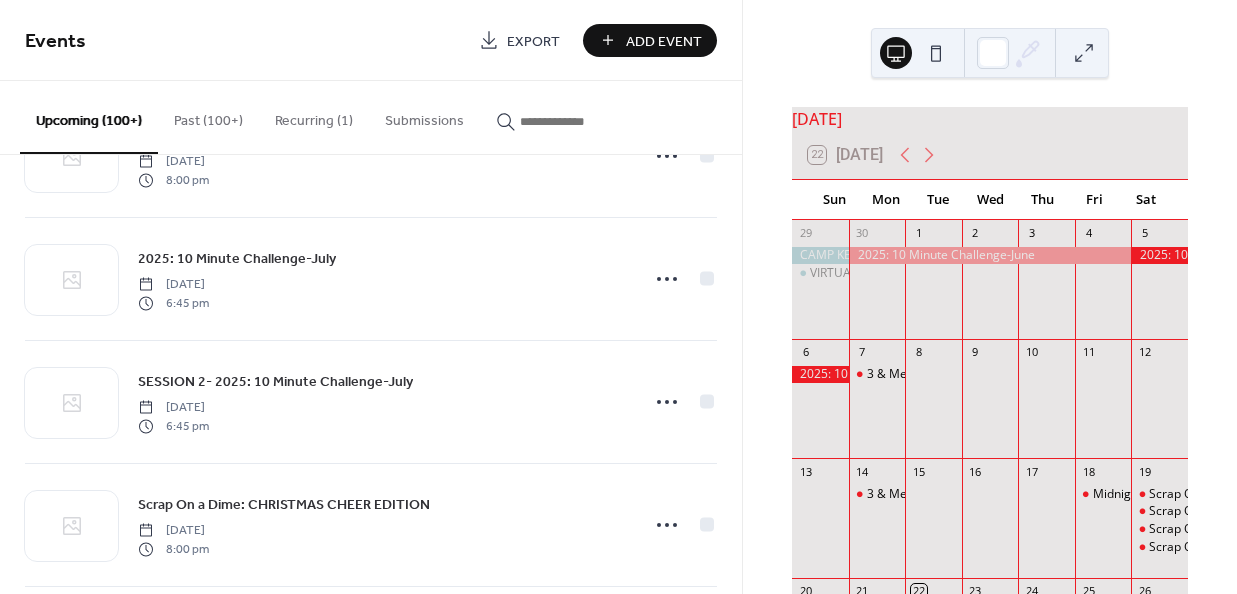 click on "2025: 10 Minute Challenge-July [DATE] 6:45 pm" at bounding box center (382, 279) 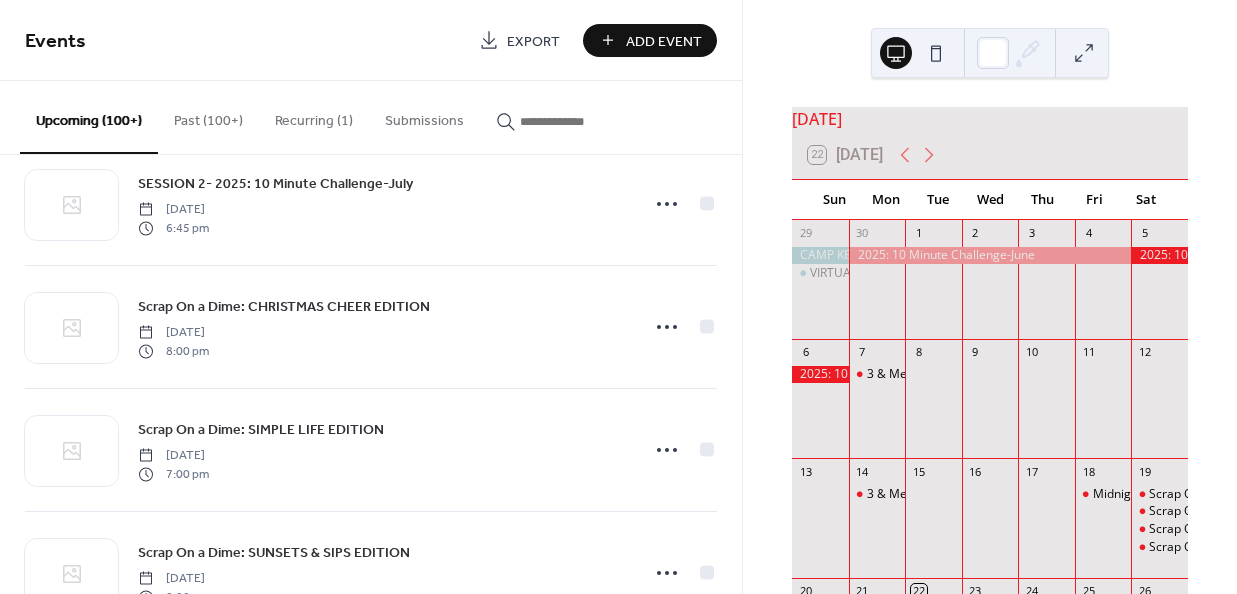 scroll, scrollTop: 673, scrollLeft: 0, axis: vertical 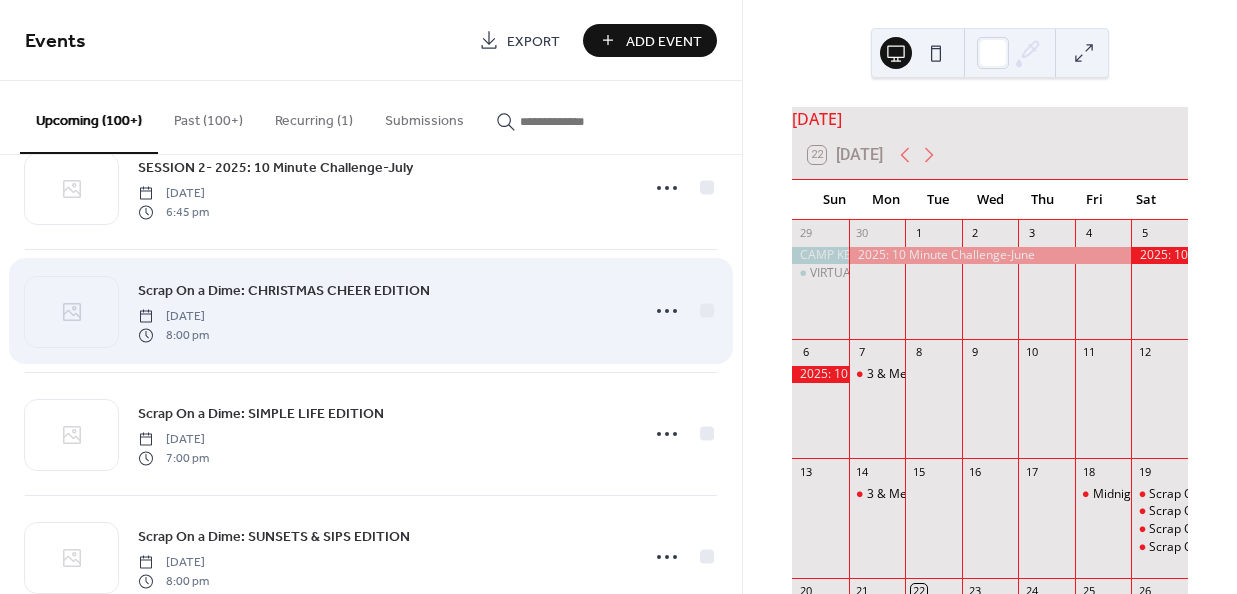 click on "Scrap On a Dime:  CHRISTMAS CHEER EDITION" at bounding box center (284, 291) 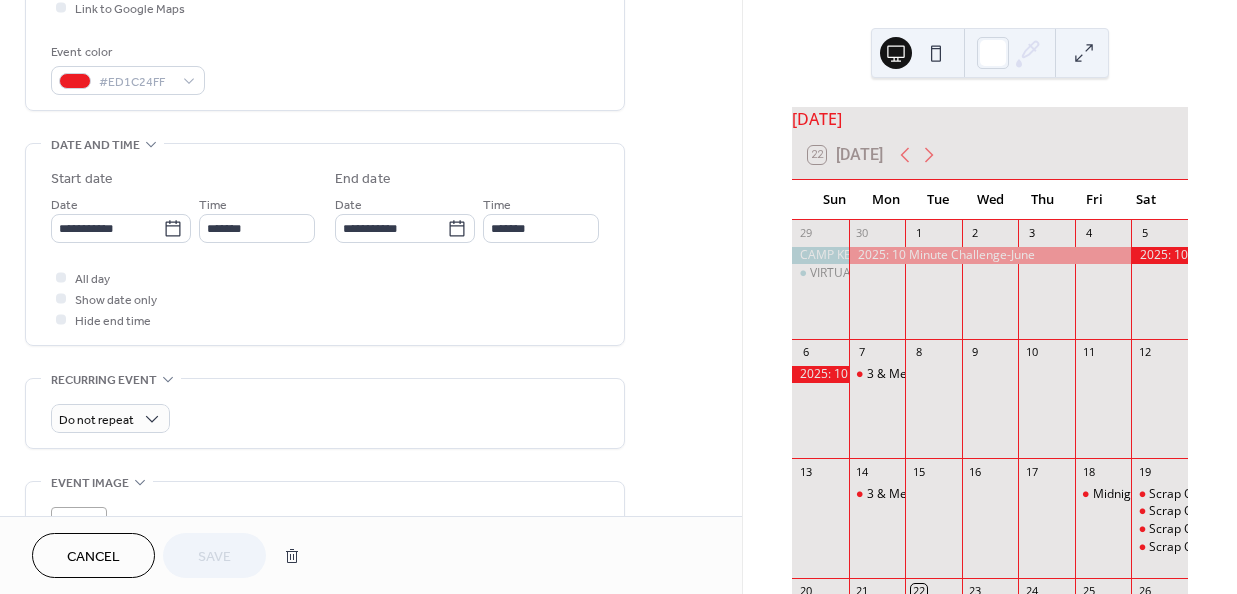 scroll, scrollTop: 513, scrollLeft: 0, axis: vertical 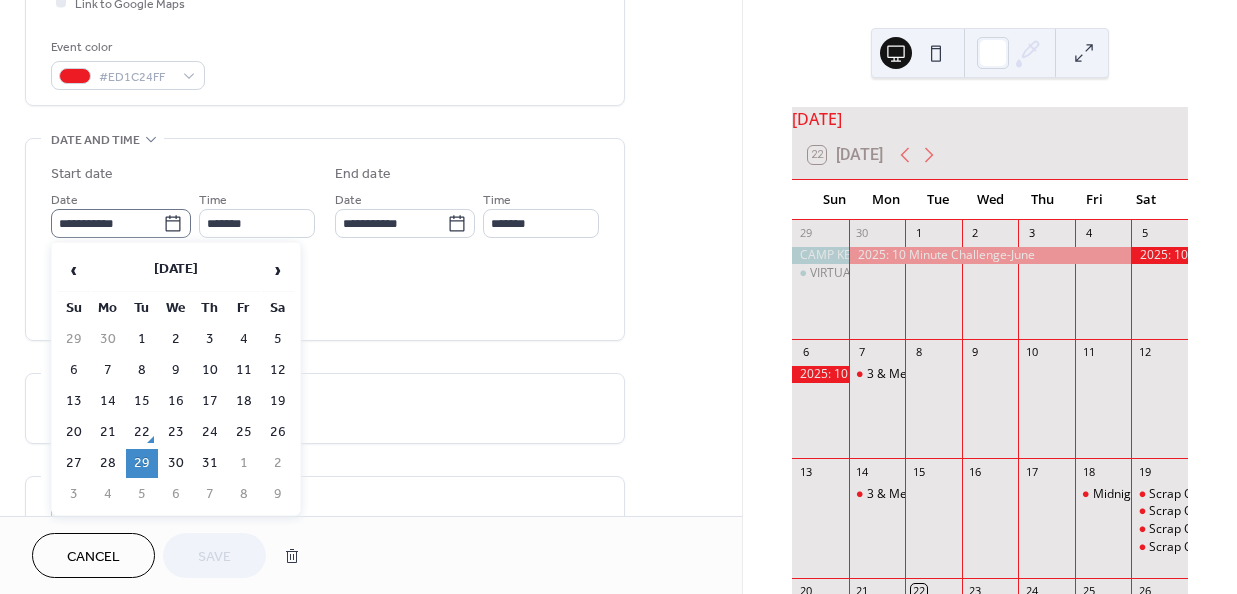 click 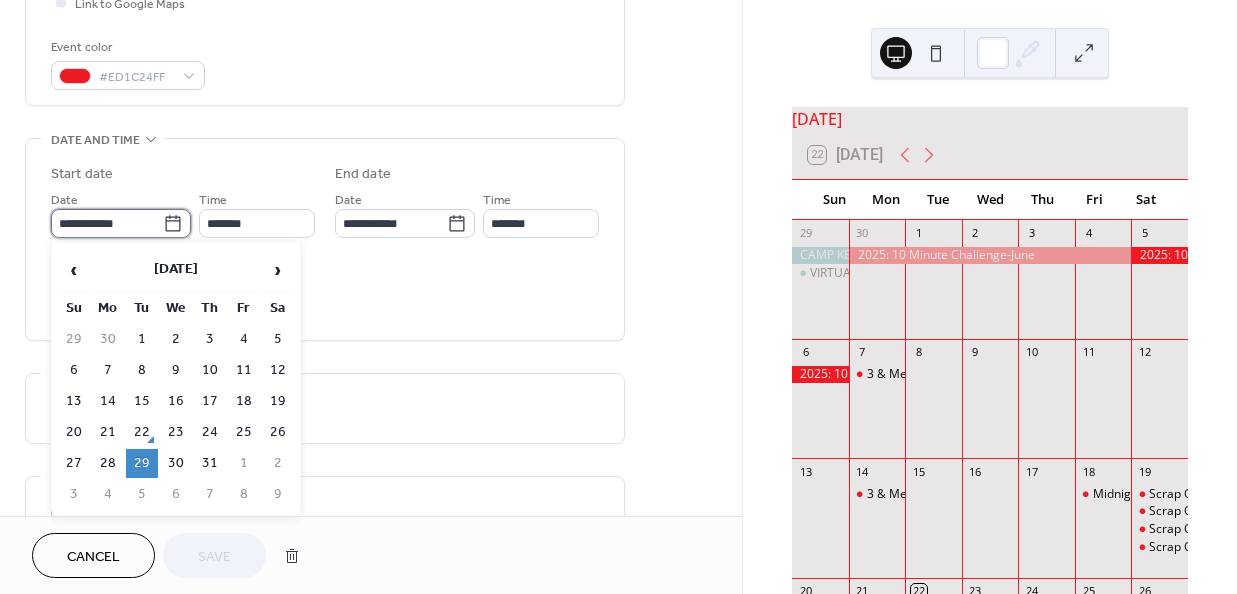 click on "**********" at bounding box center (107, 223) 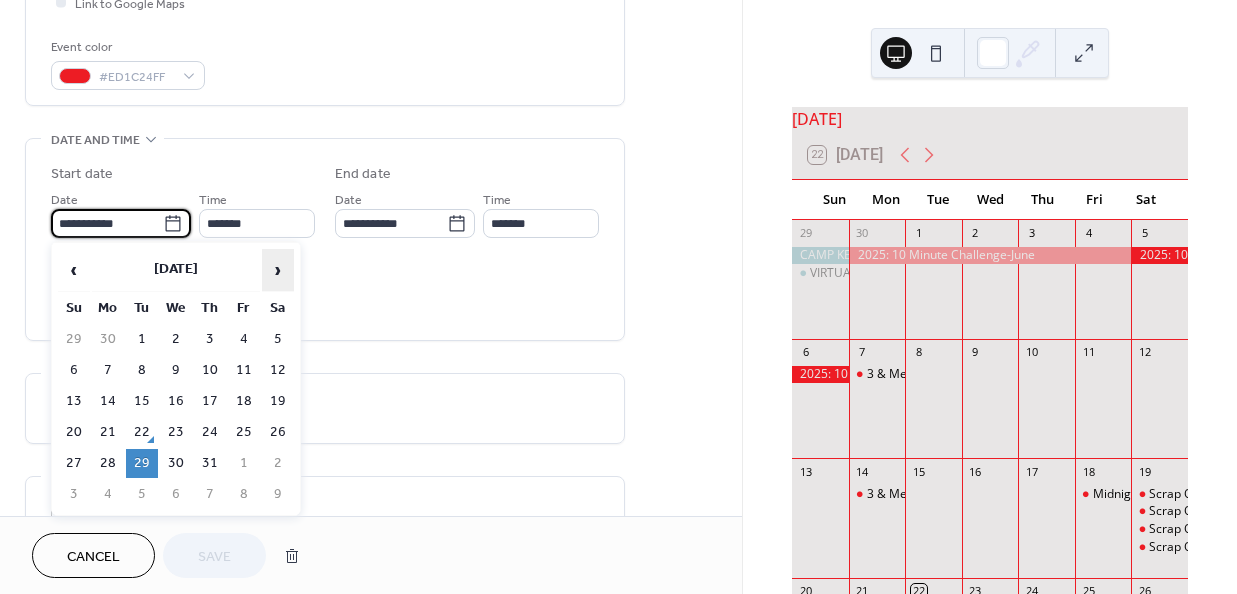 click on "›" at bounding box center (278, 270) 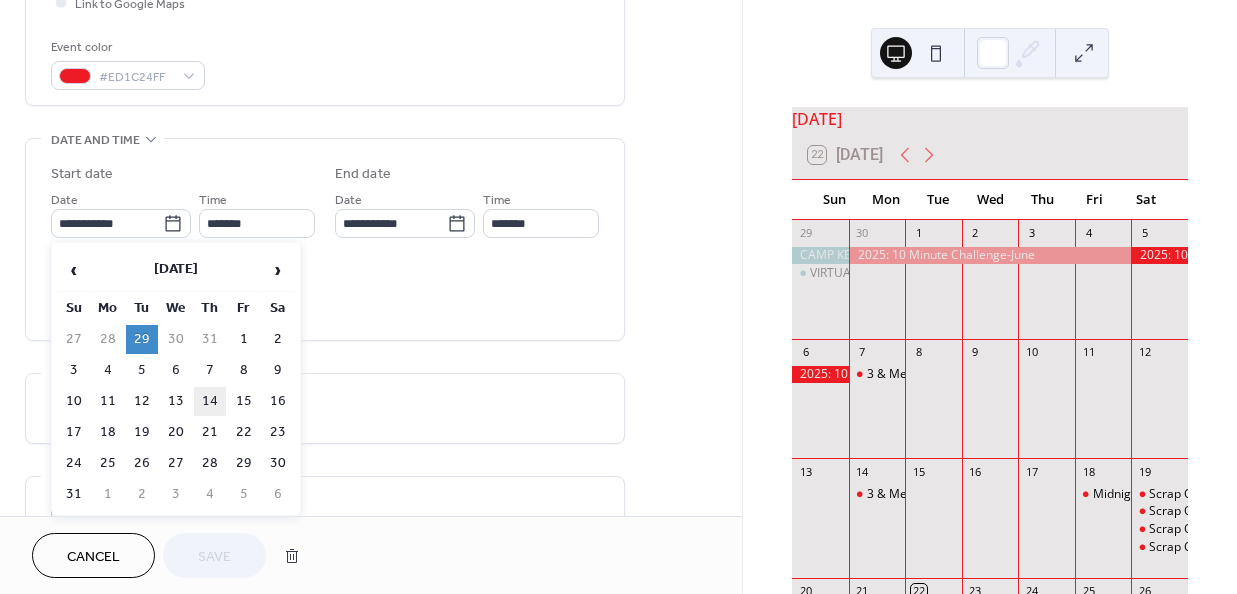 click on "14" at bounding box center (210, 401) 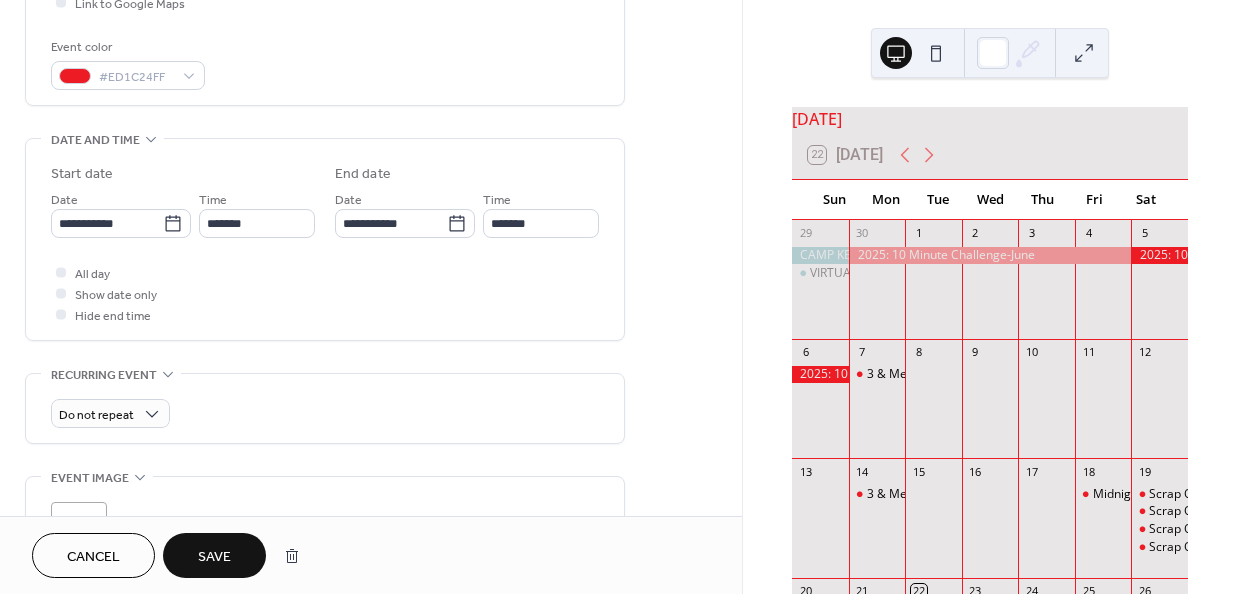 click on "Save" at bounding box center (214, 557) 